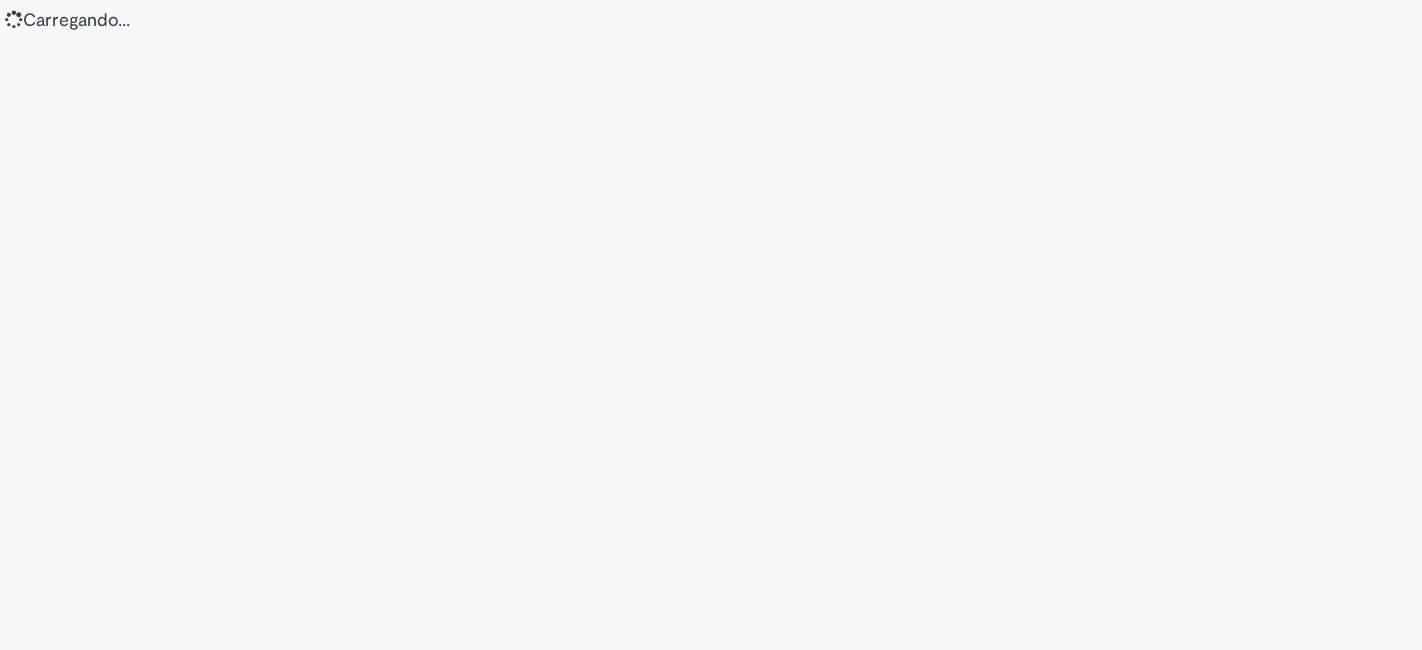 scroll, scrollTop: 0, scrollLeft: 0, axis: both 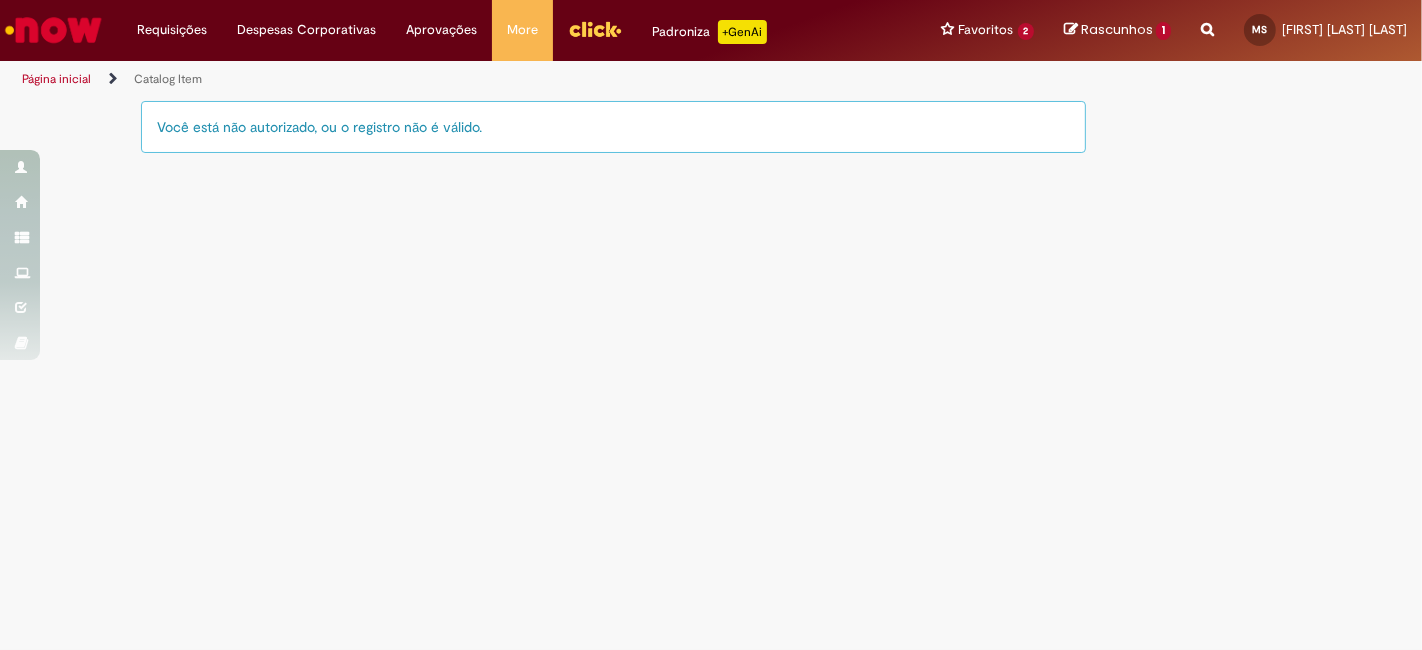 click on "Você está não autorizado, ou o registro não é válido." at bounding box center (613, 127) 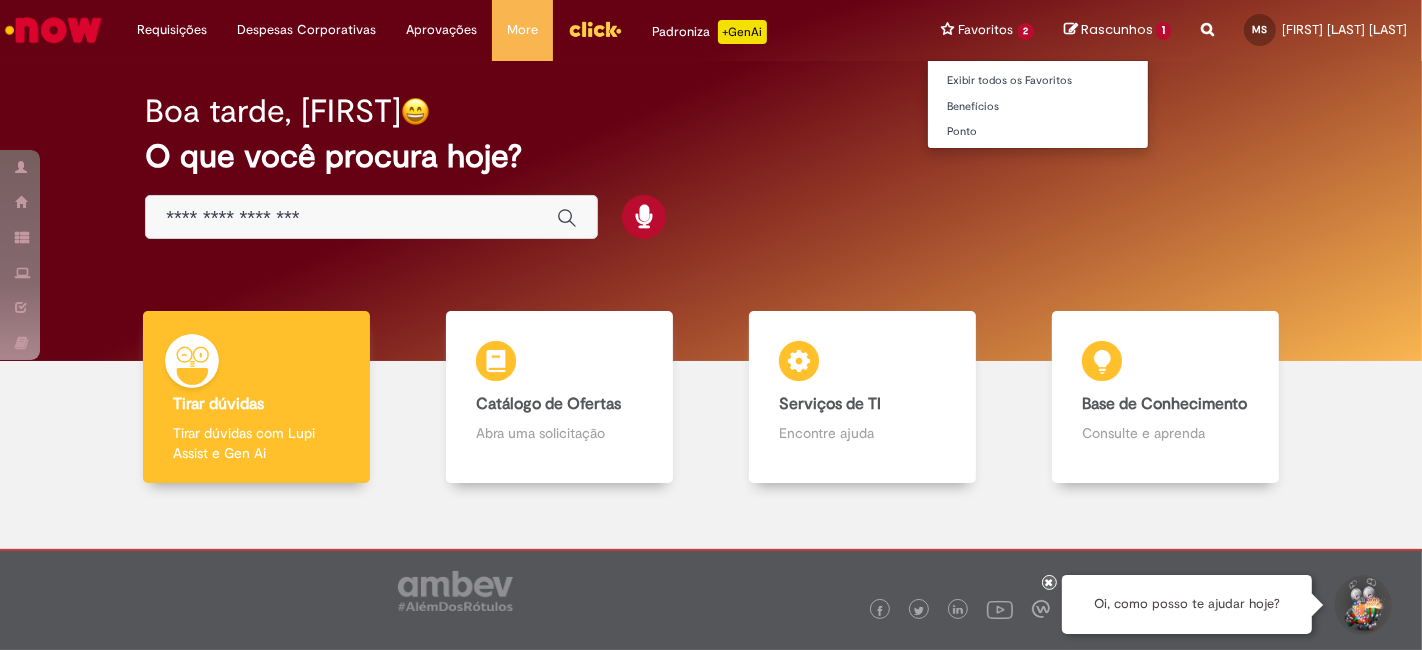 click on "Favoritos   2
Exibir todos os Favoritos
Benefícios
Ponto" at bounding box center (988, 30) 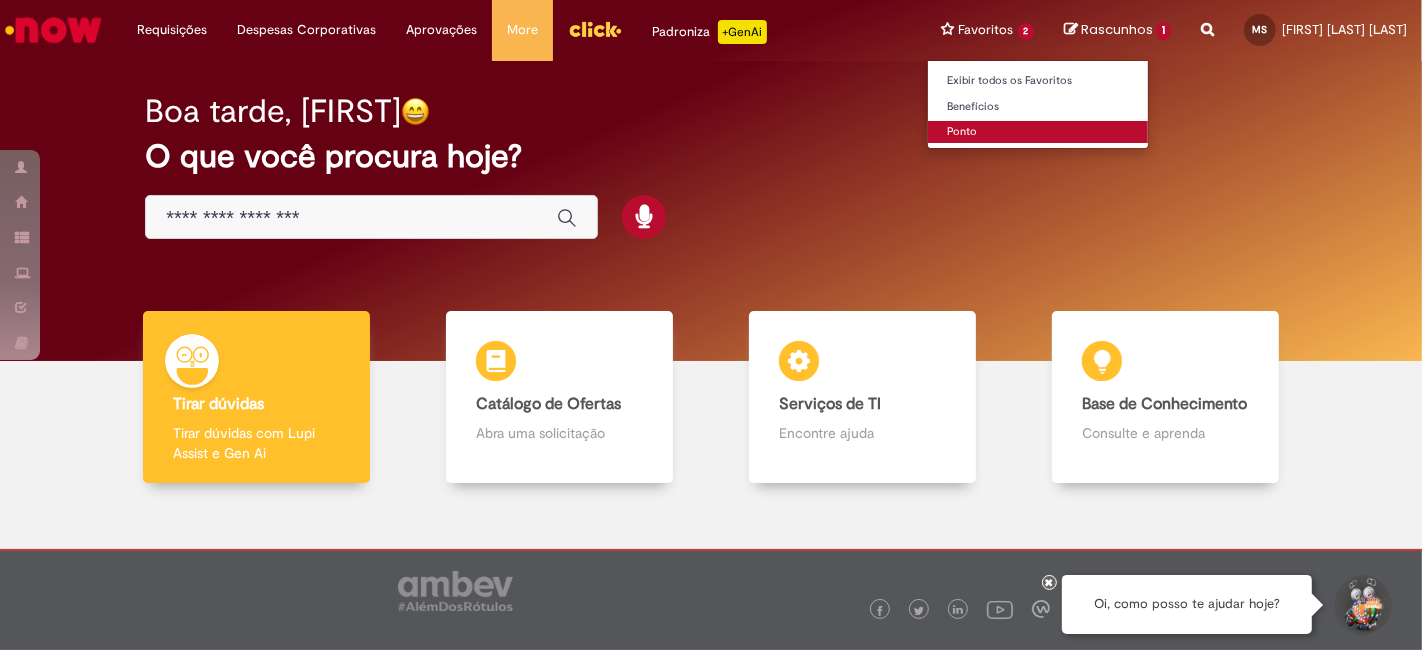 click on "Ponto" at bounding box center [1038, 132] 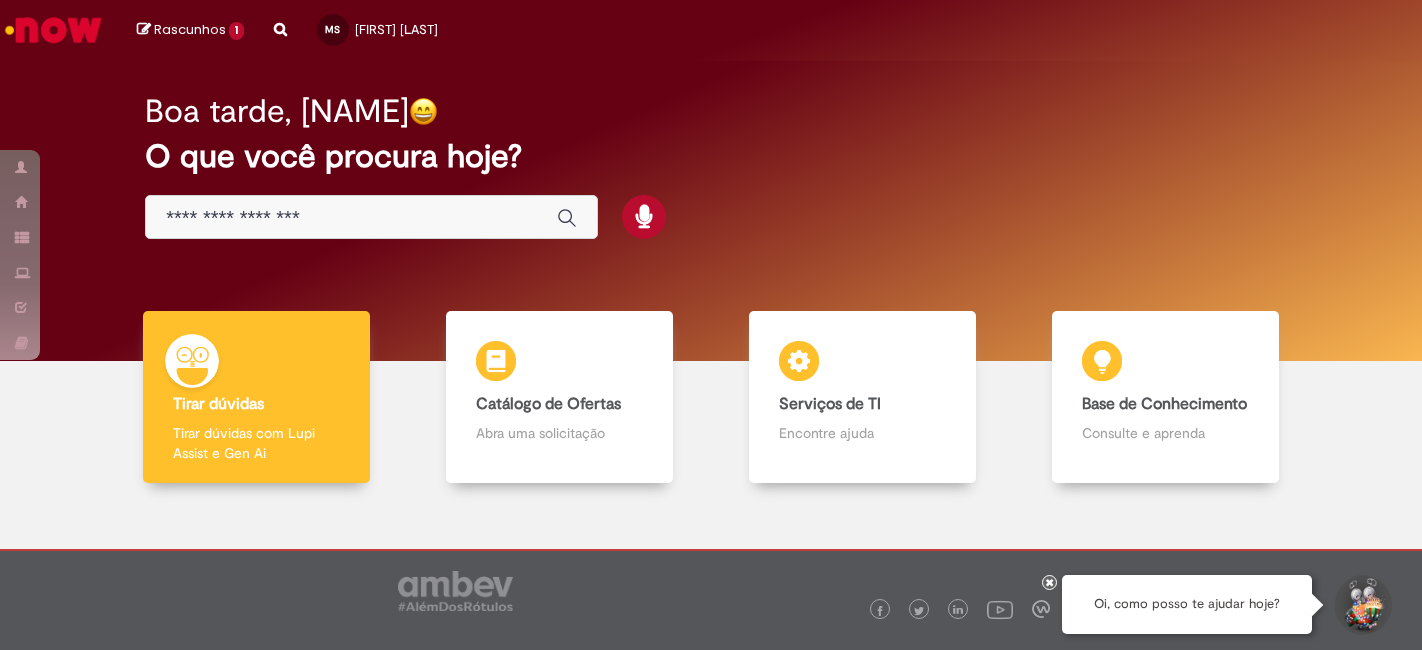 scroll, scrollTop: 0, scrollLeft: 0, axis: both 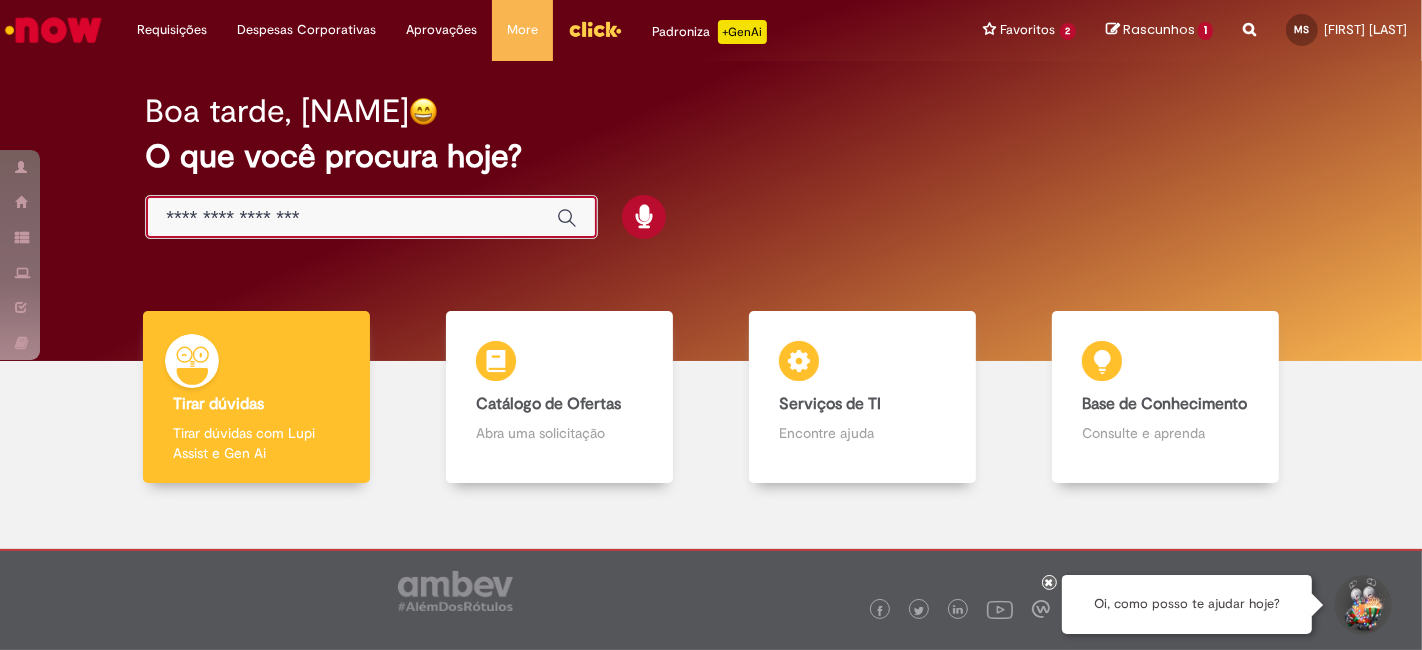 click at bounding box center (351, 218) 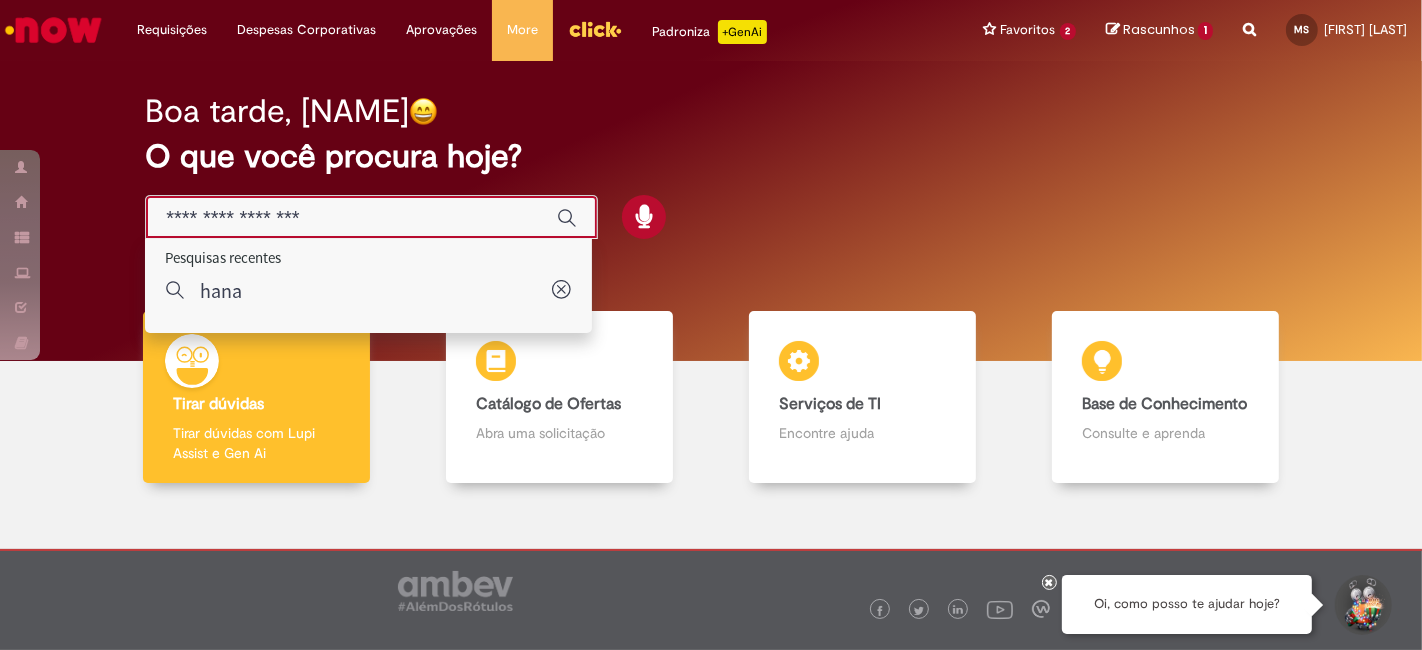 click at bounding box center (351, 218) 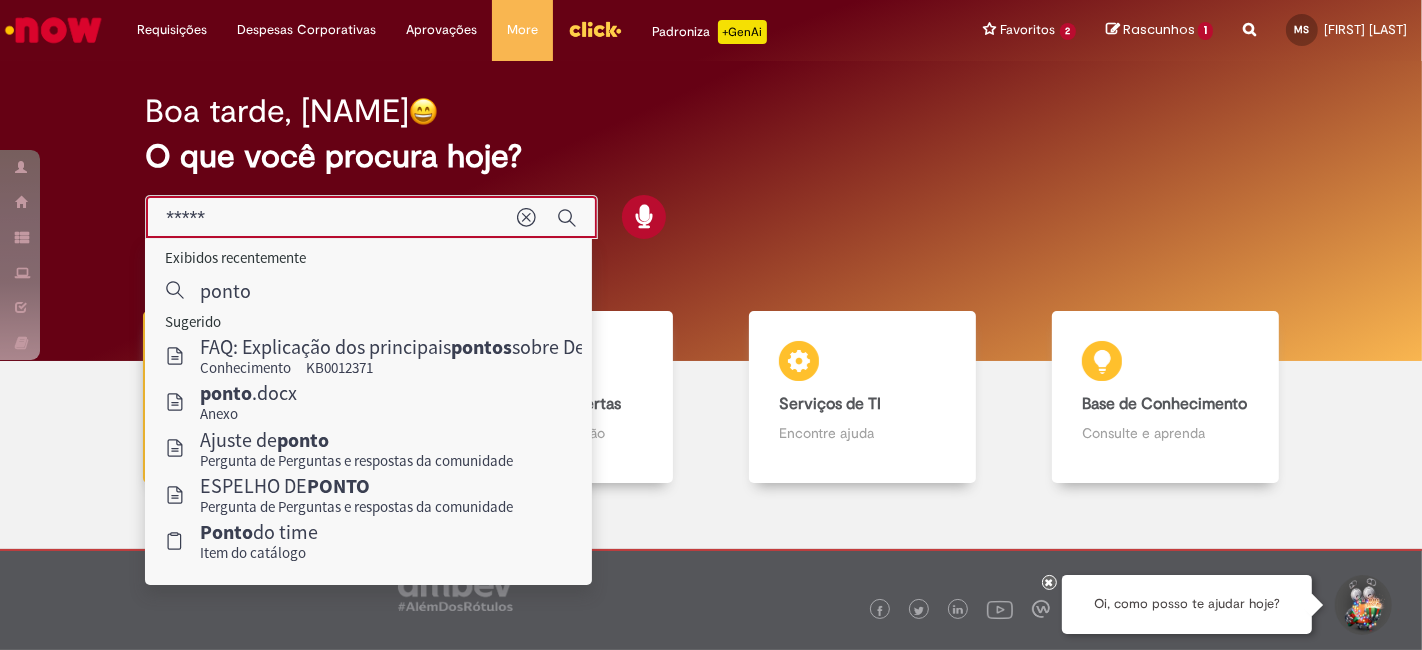 type on "*****" 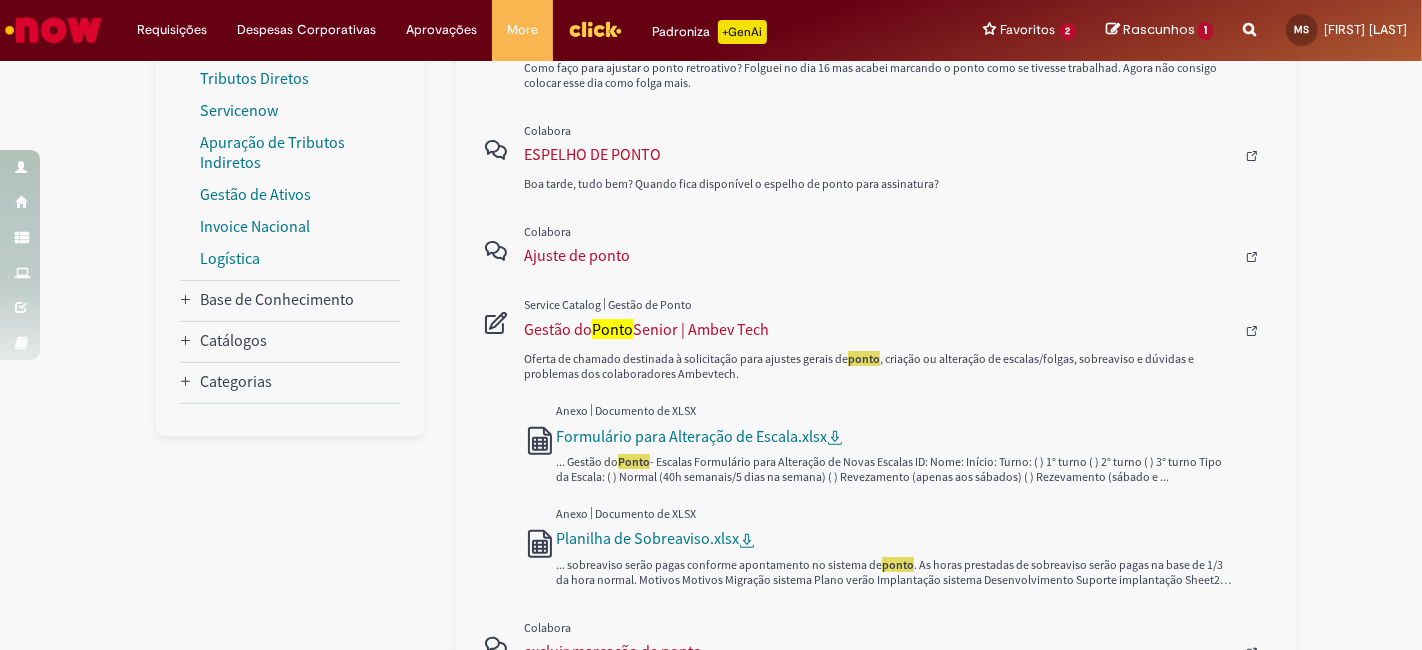 scroll, scrollTop: 182, scrollLeft: 0, axis: vertical 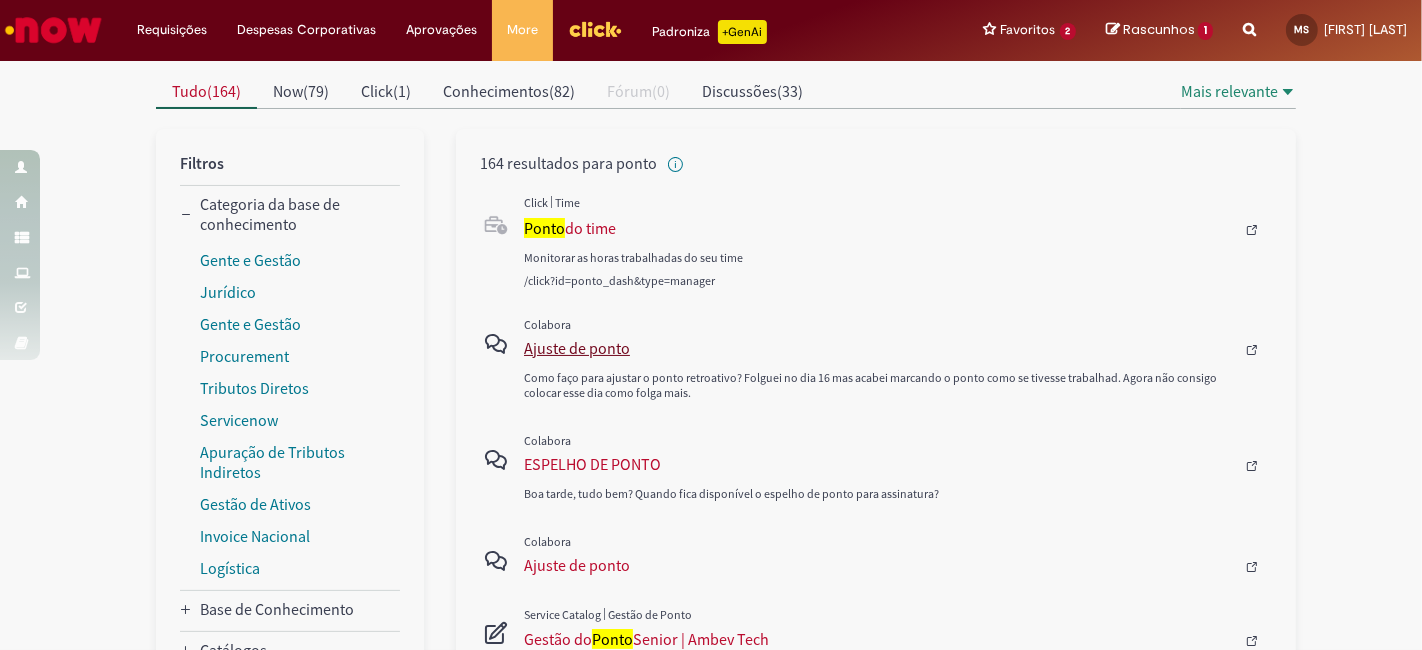click on "Ajuste de ponto" at bounding box center (879, 348) 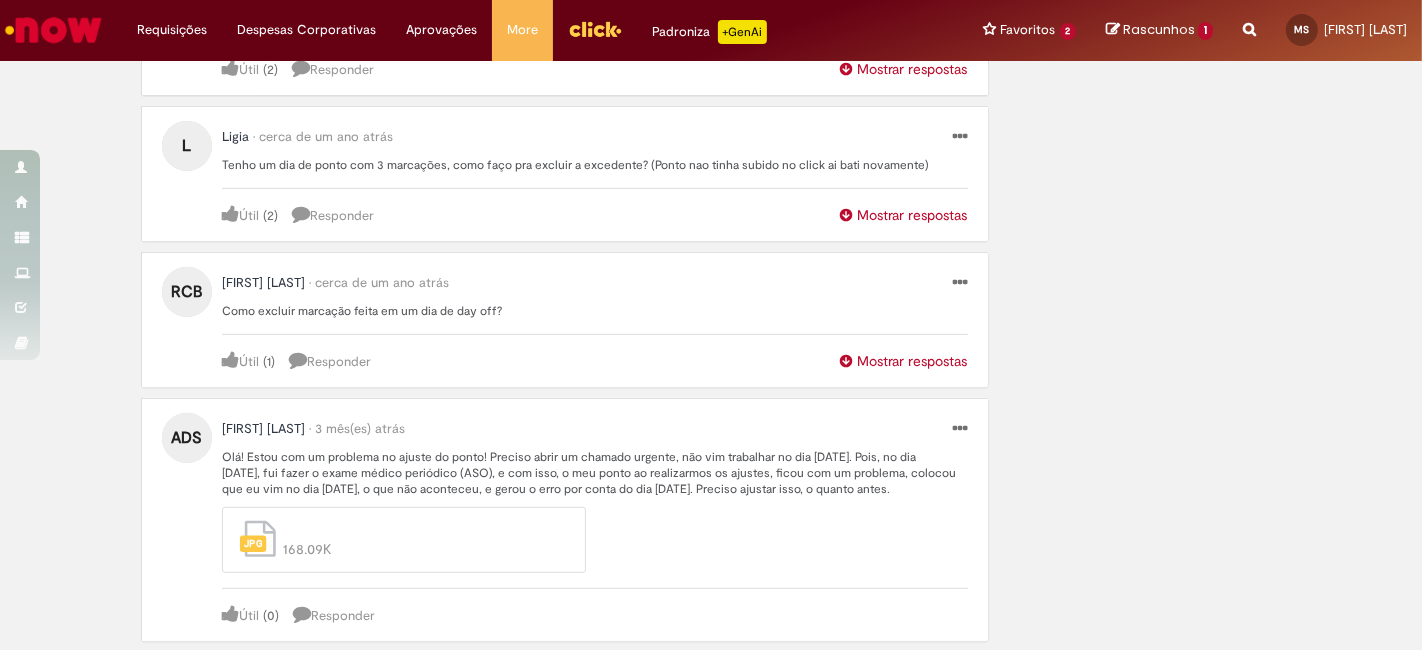 scroll, scrollTop: 0, scrollLeft: 0, axis: both 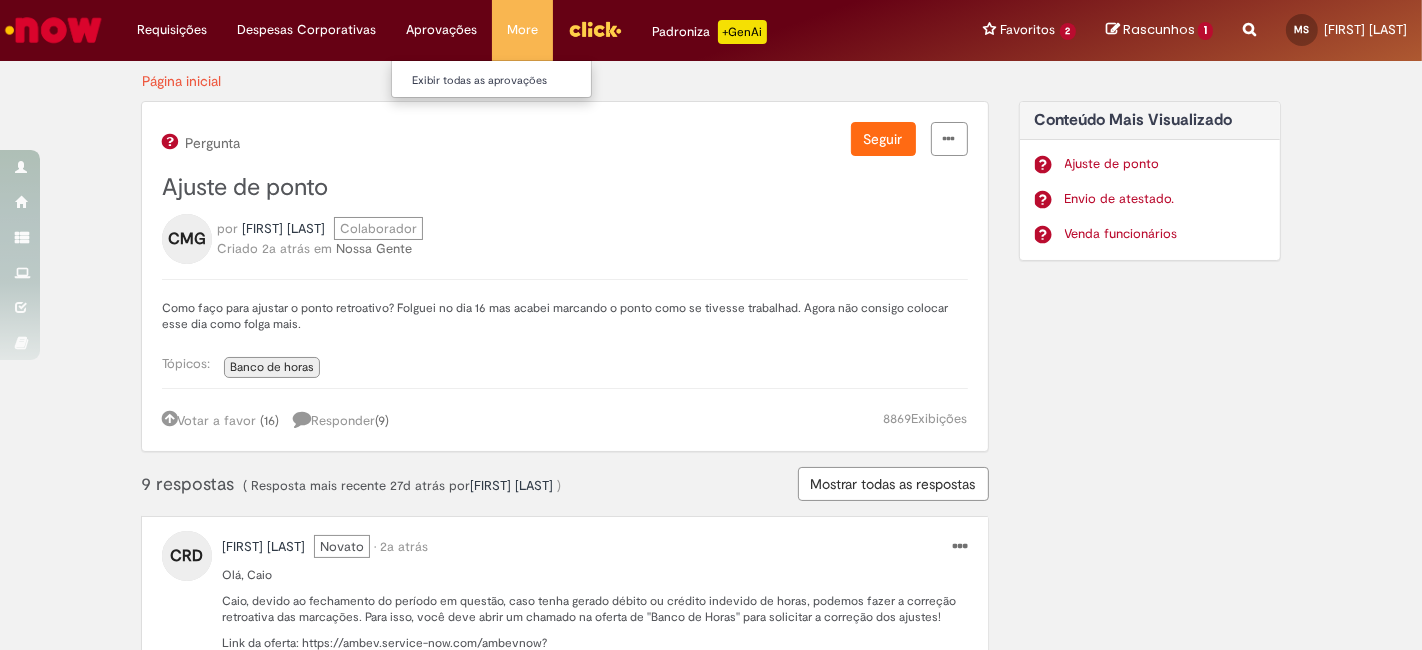 click on "Aprovações
Exibir todas as aprovações" at bounding box center [172, 30] 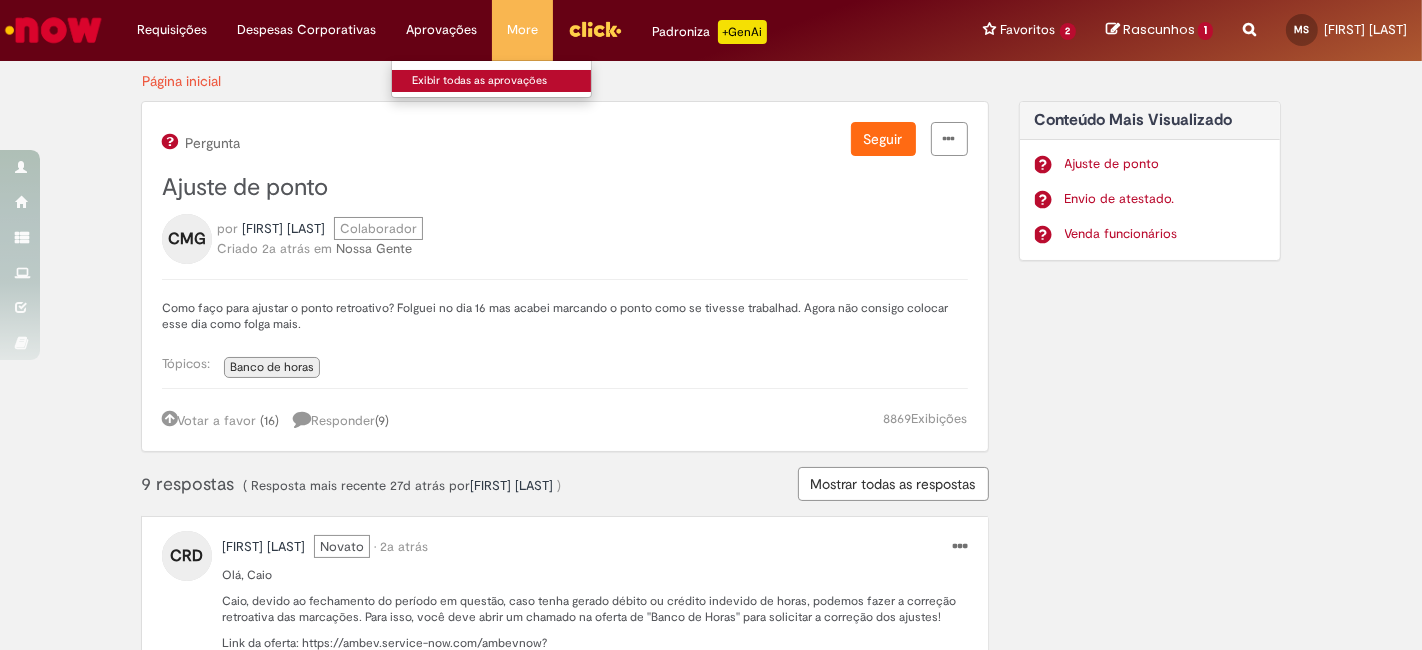 click on "Exibir todas as aprovações" at bounding box center [502, 81] 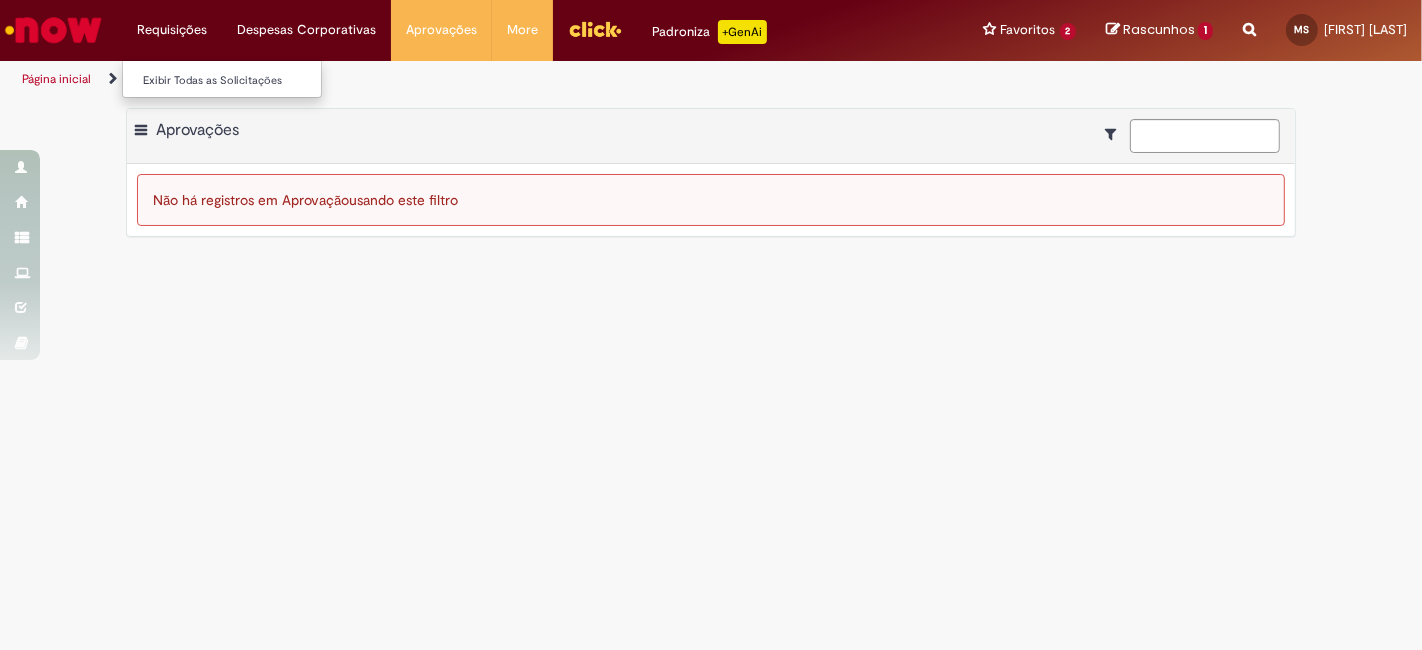 click on "Requisições
Exibir Todas as Solicitações" at bounding box center [172, 30] 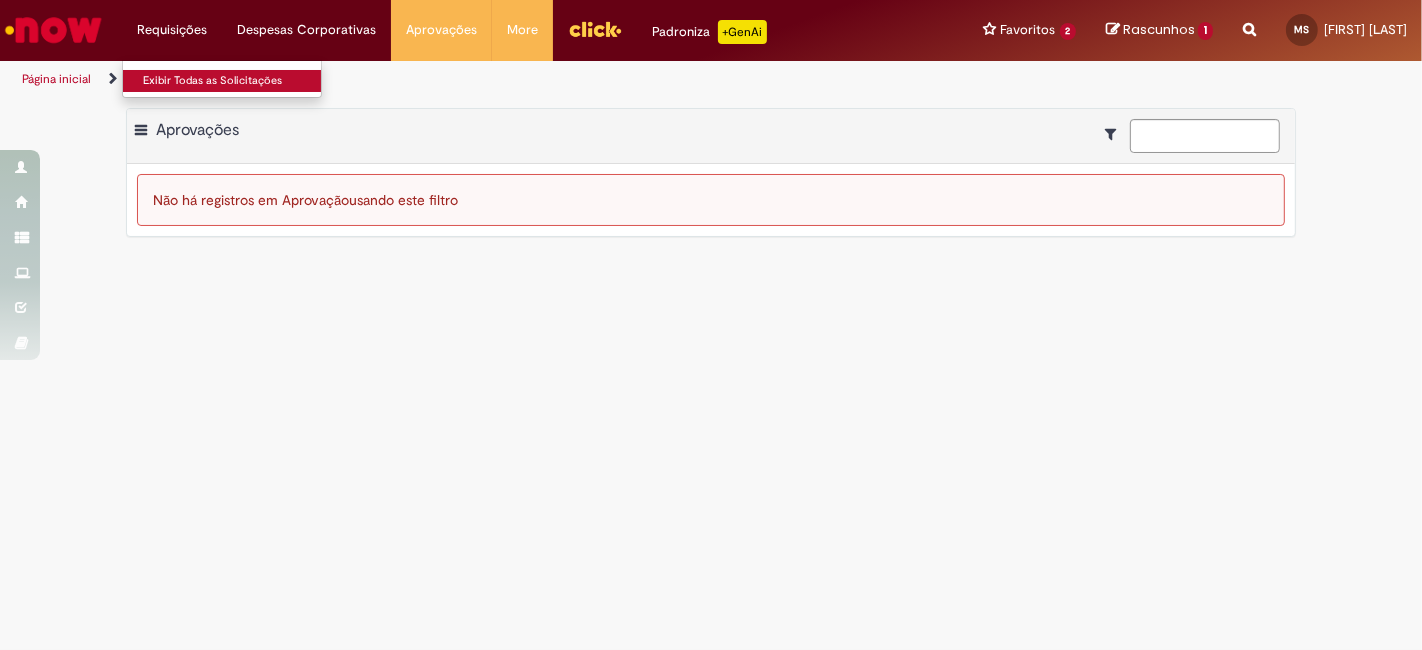 click on "Exibir Todas as Solicitações" at bounding box center (233, 81) 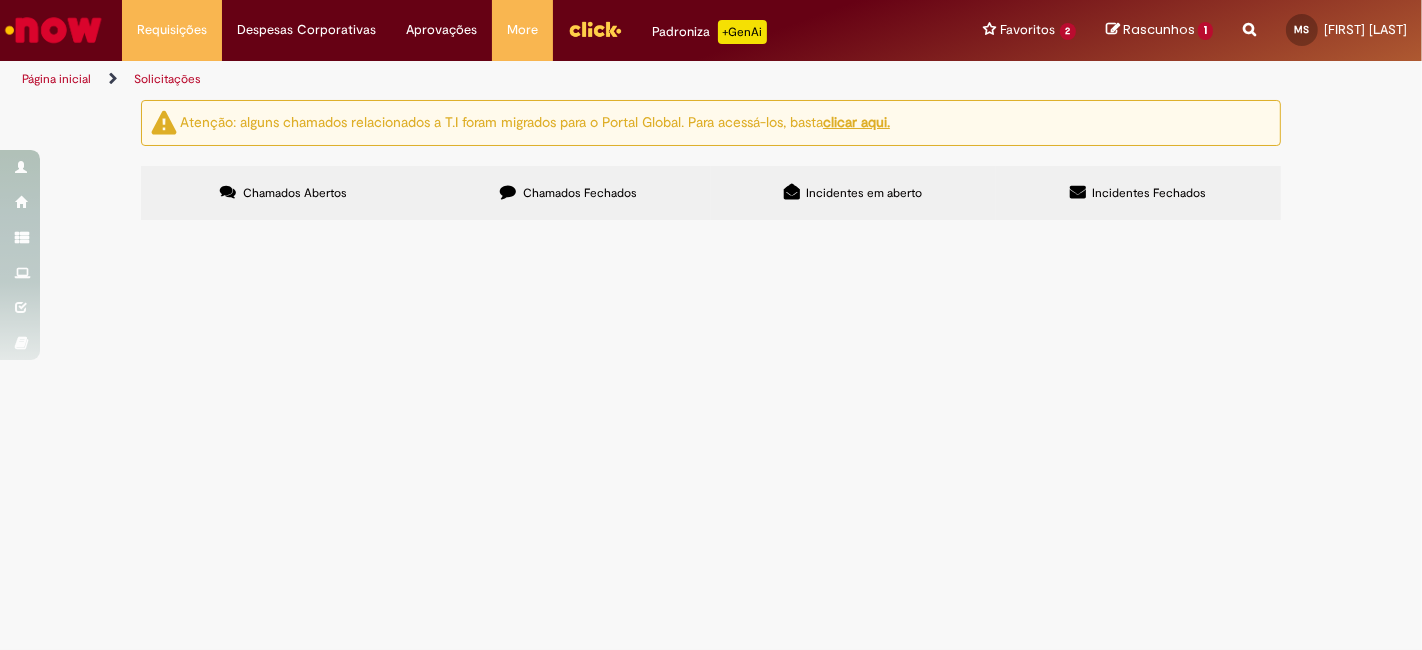 click on "Chamados Fechados" at bounding box center [580, 193] 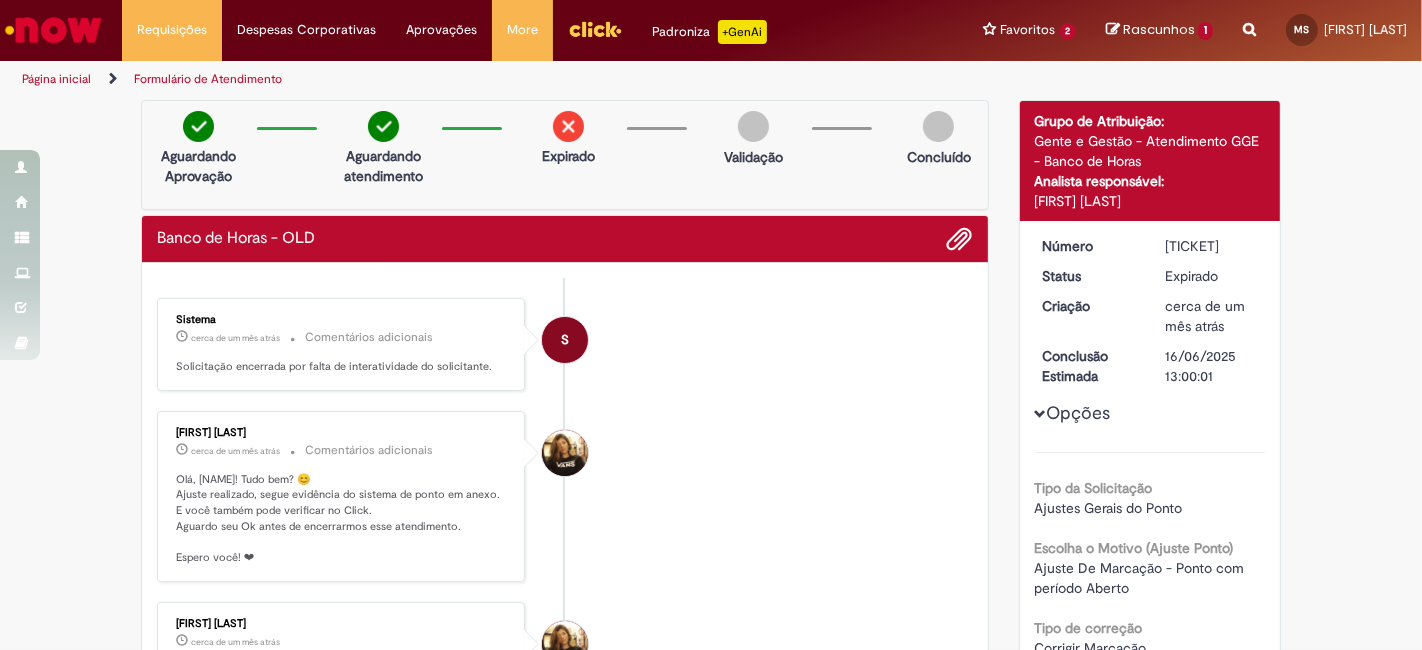 click on "Formulário de Atendimento" at bounding box center (208, 79) 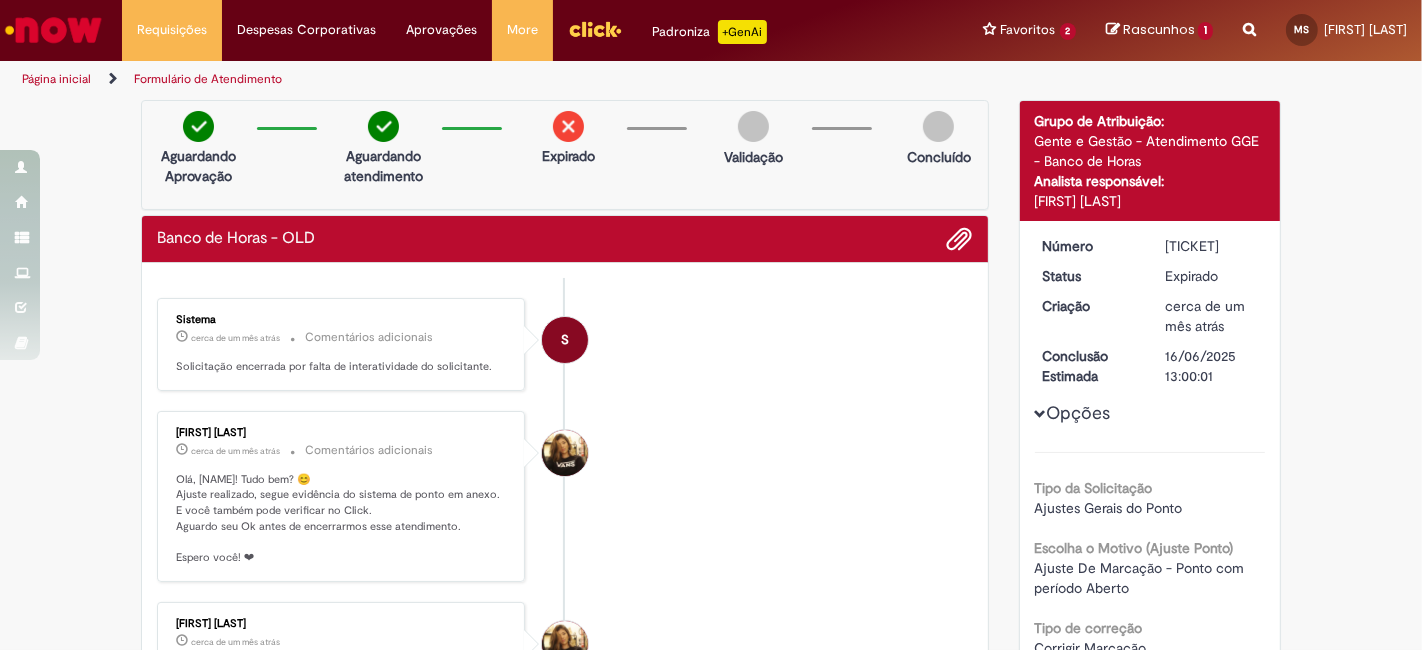 click on "Rascunhos" at bounding box center (1159, 29) 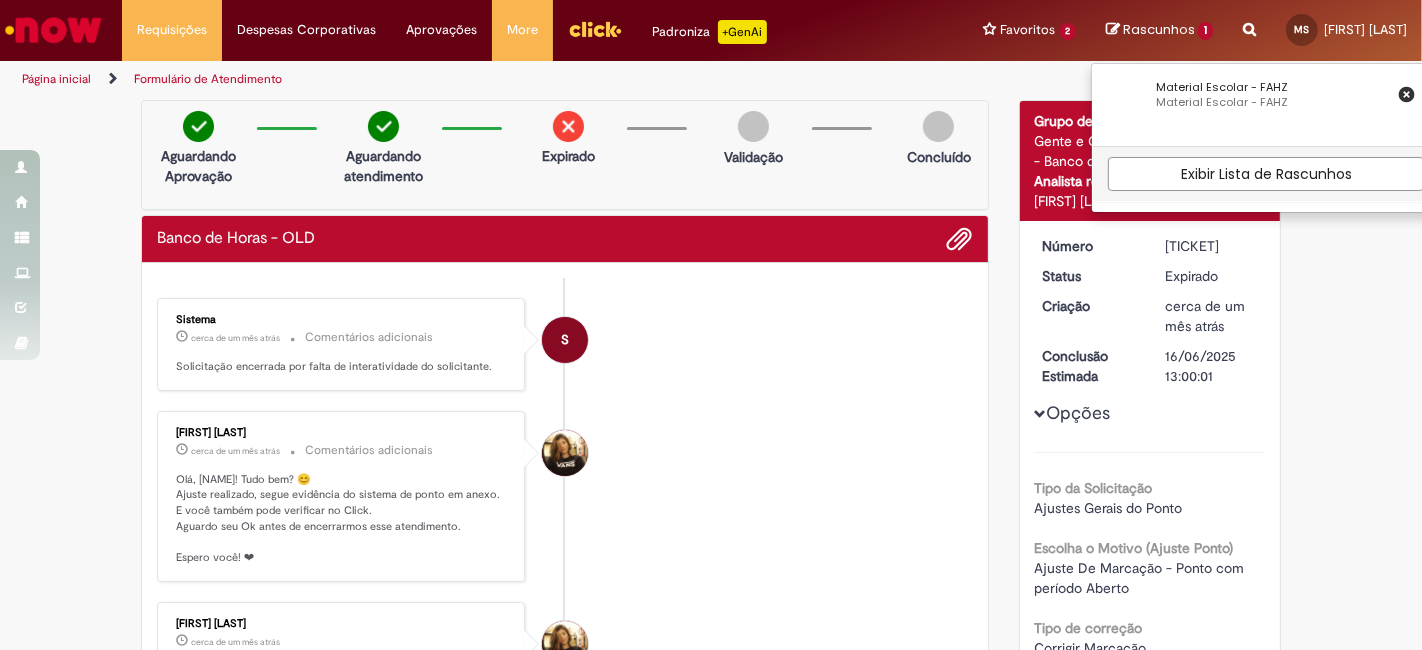 click at bounding box center (1249, 18) 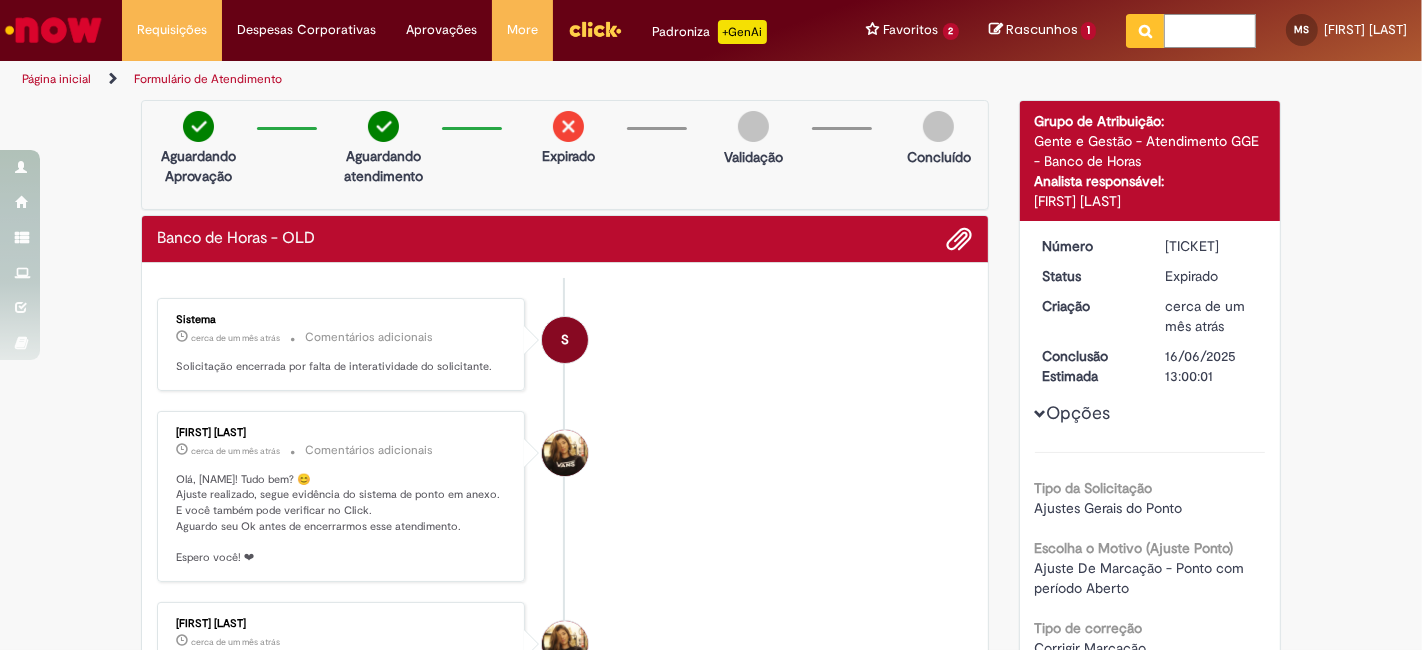 click at bounding box center [1210, 31] 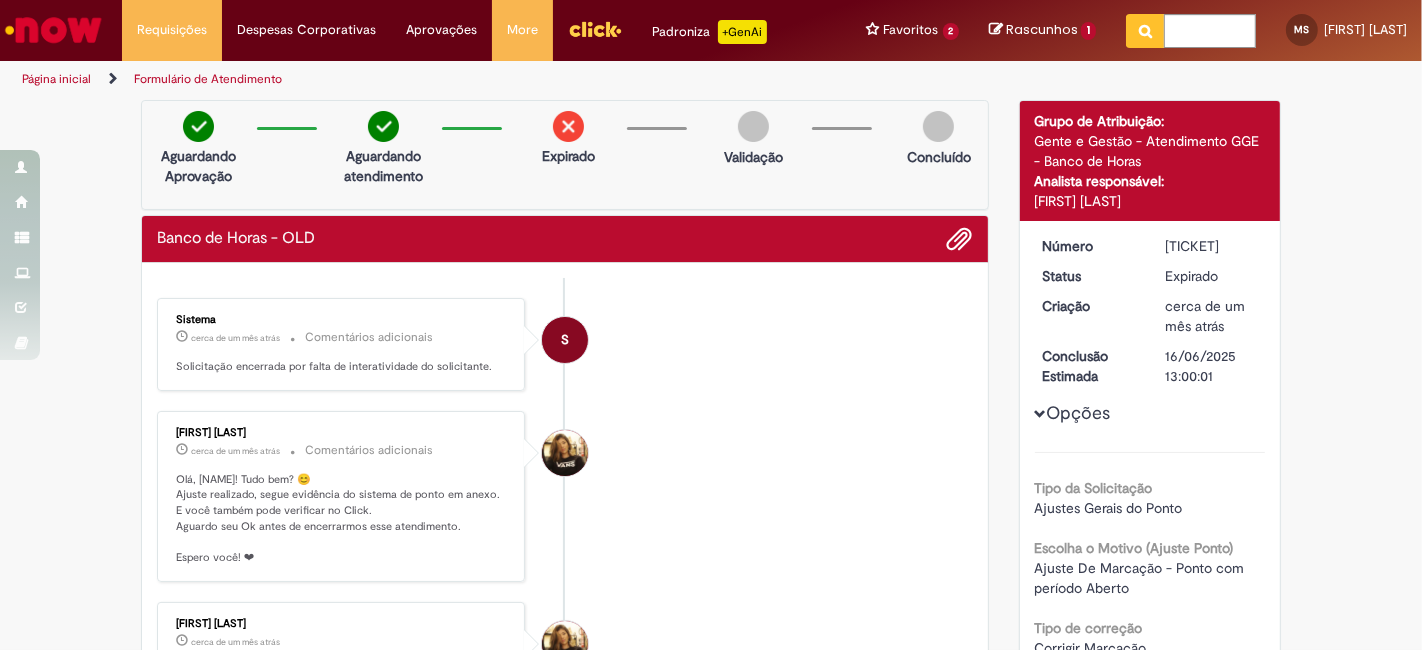 click on "Página inicial" at bounding box center [70, 79] 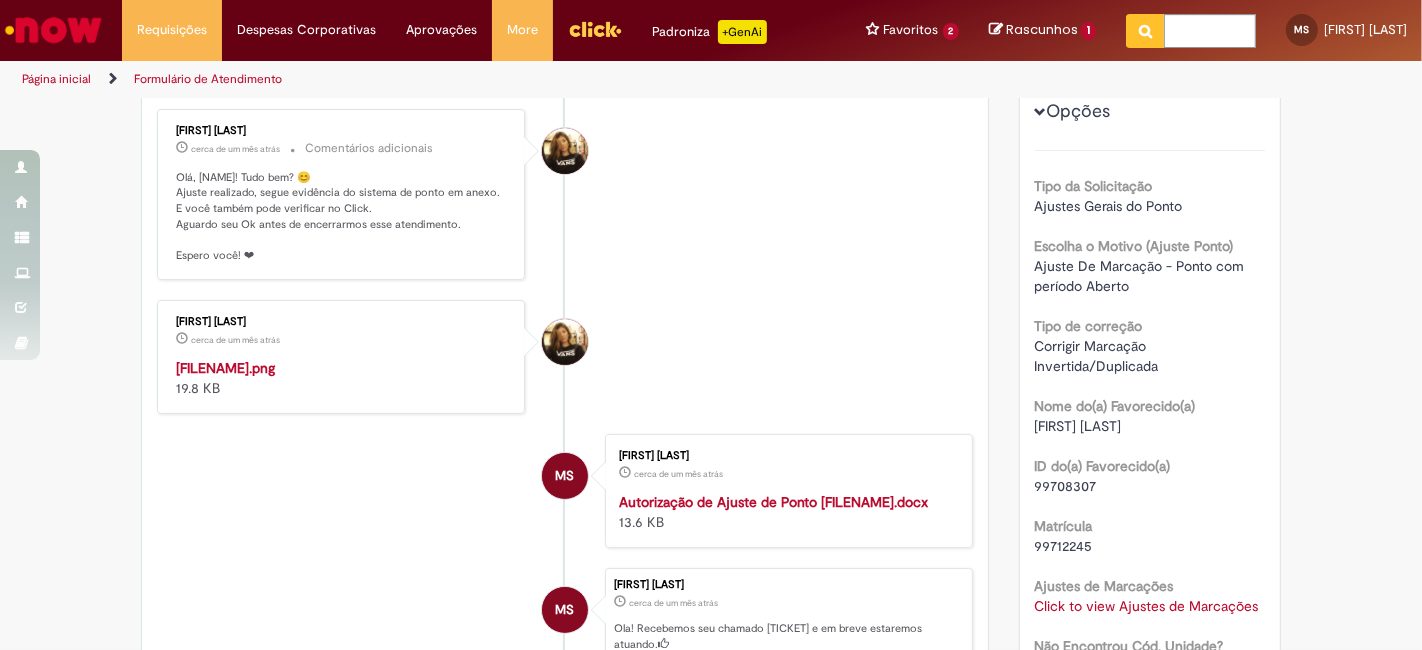 scroll, scrollTop: 0, scrollLeft: 0, axis: both 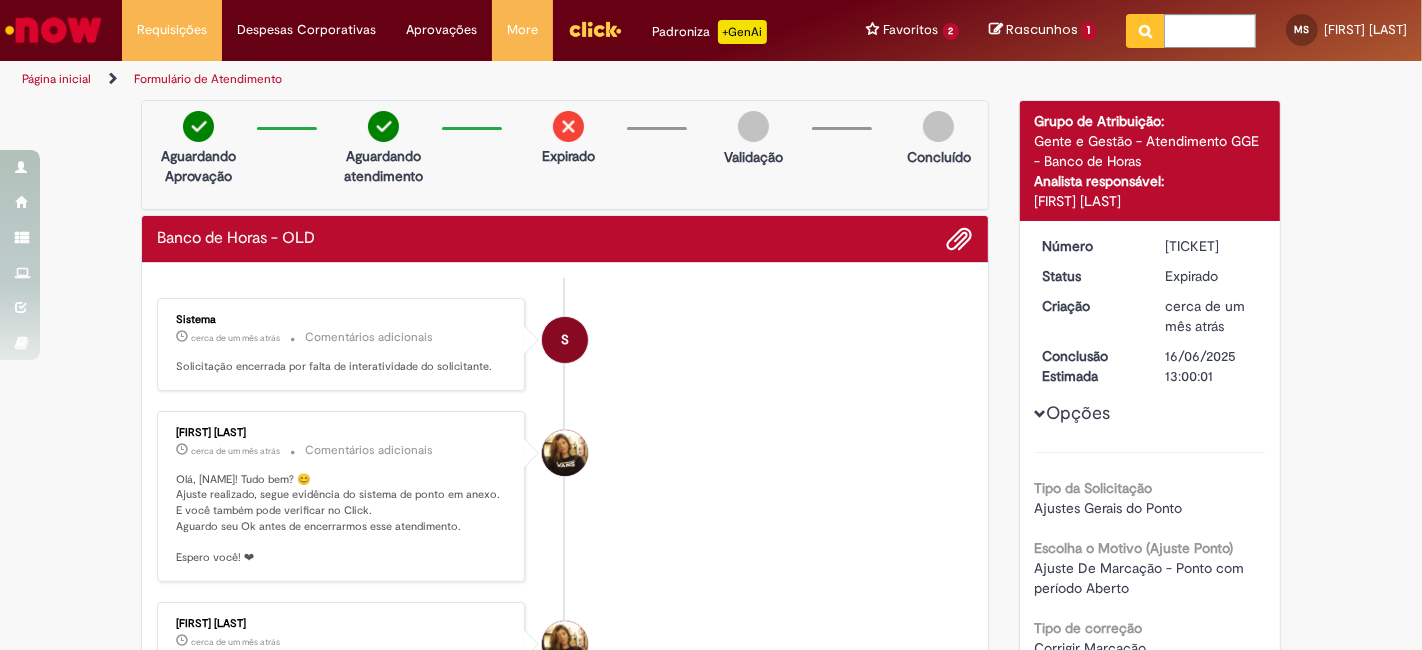 click on "Página inicial" at bounding box center (56, 79) 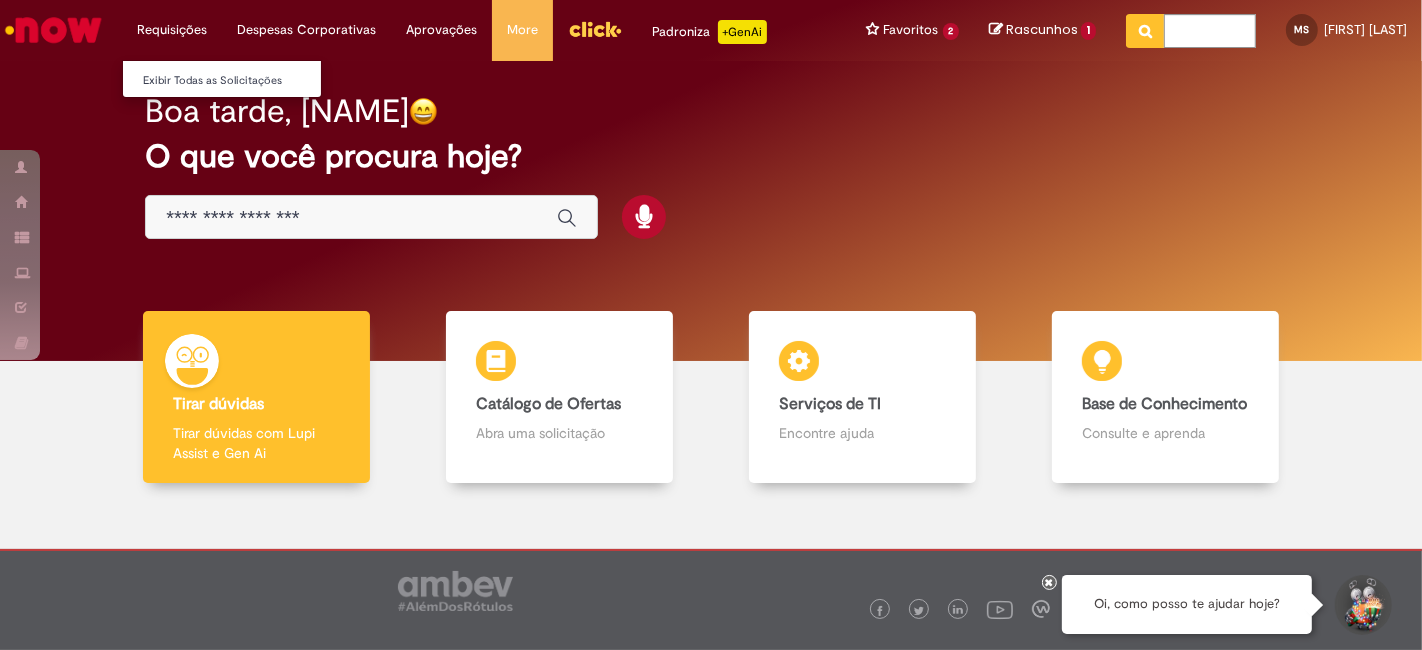 click on "Requisições
Exibir Todas as Solicitações" at bounding box center (172, 30) 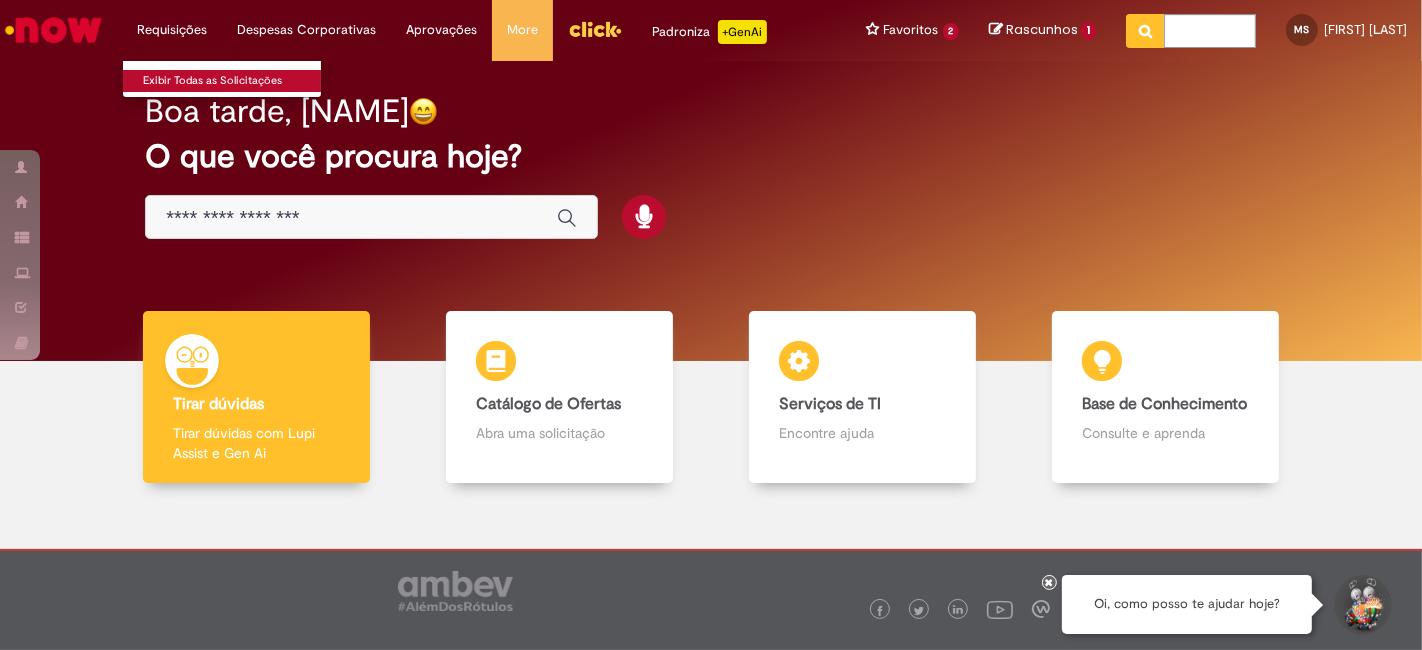 click on "Exibir Todas as Solicitações" at bounding box center (233, 81) 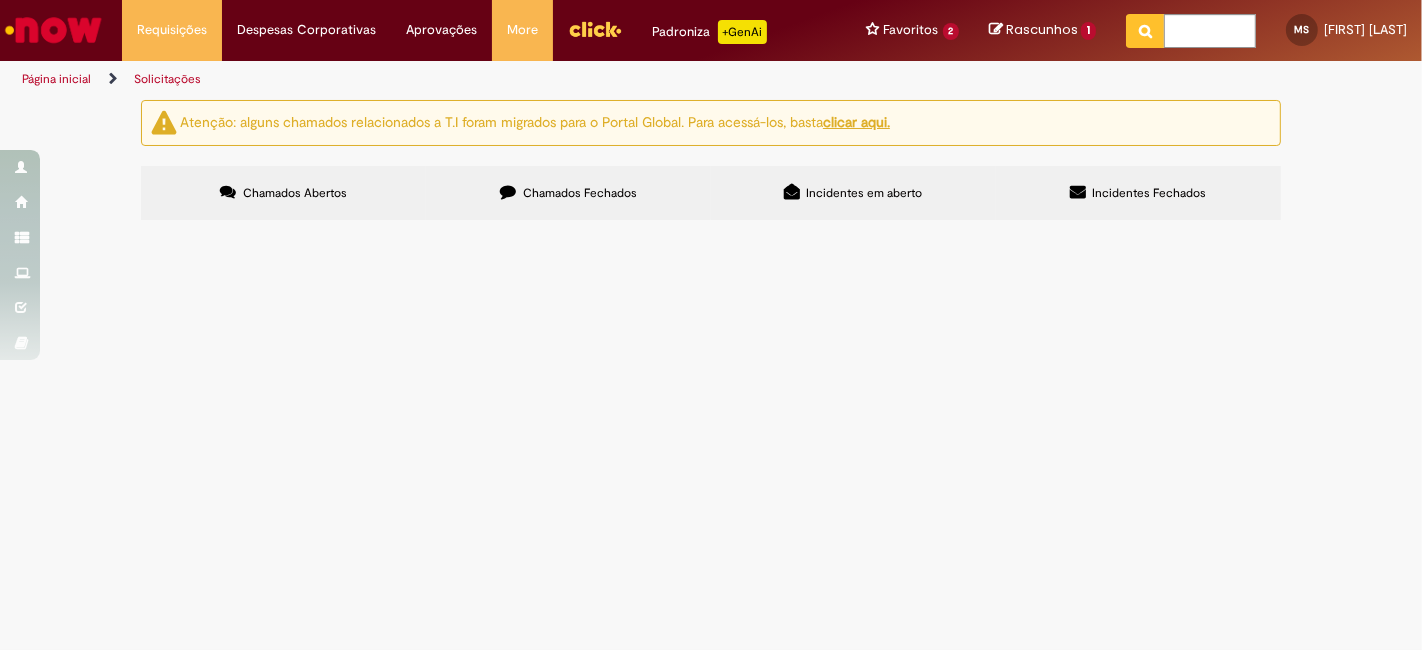 click on "Chamados Fechados" at bounding box center (580, 193) 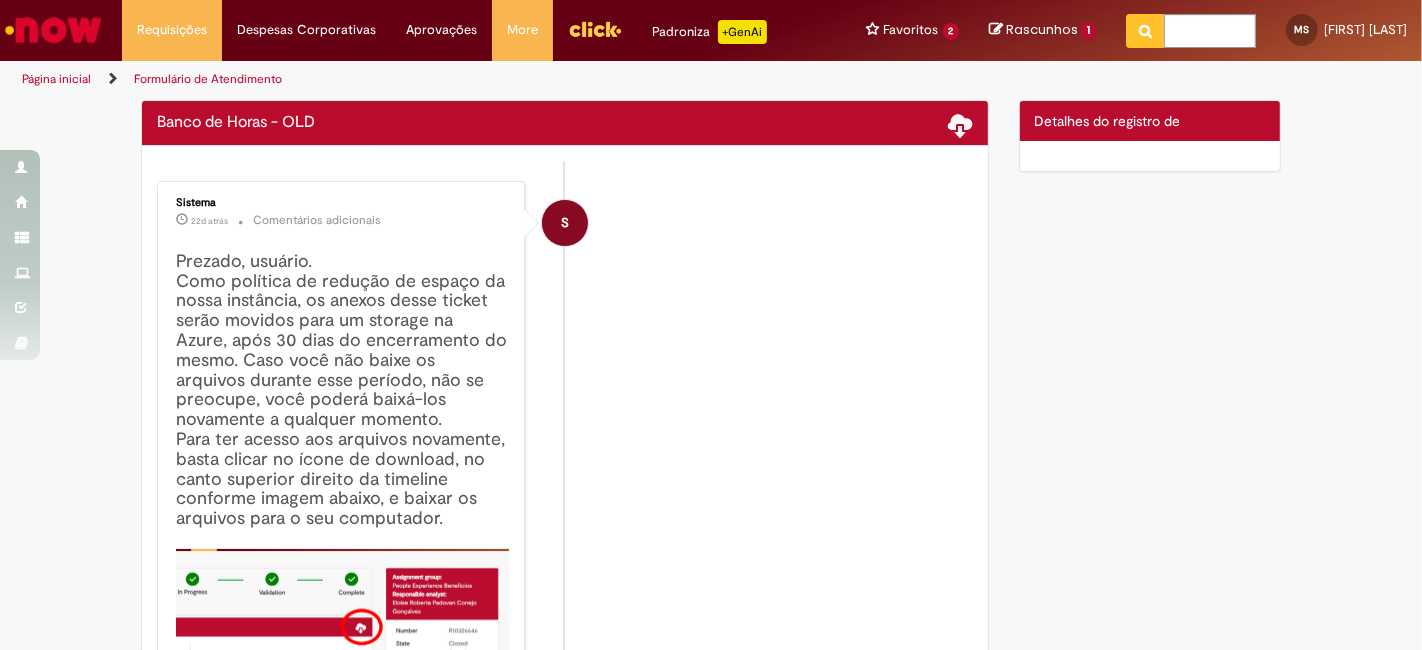 click on "Formulário de Atendimento" at bounding box center (208, 79) 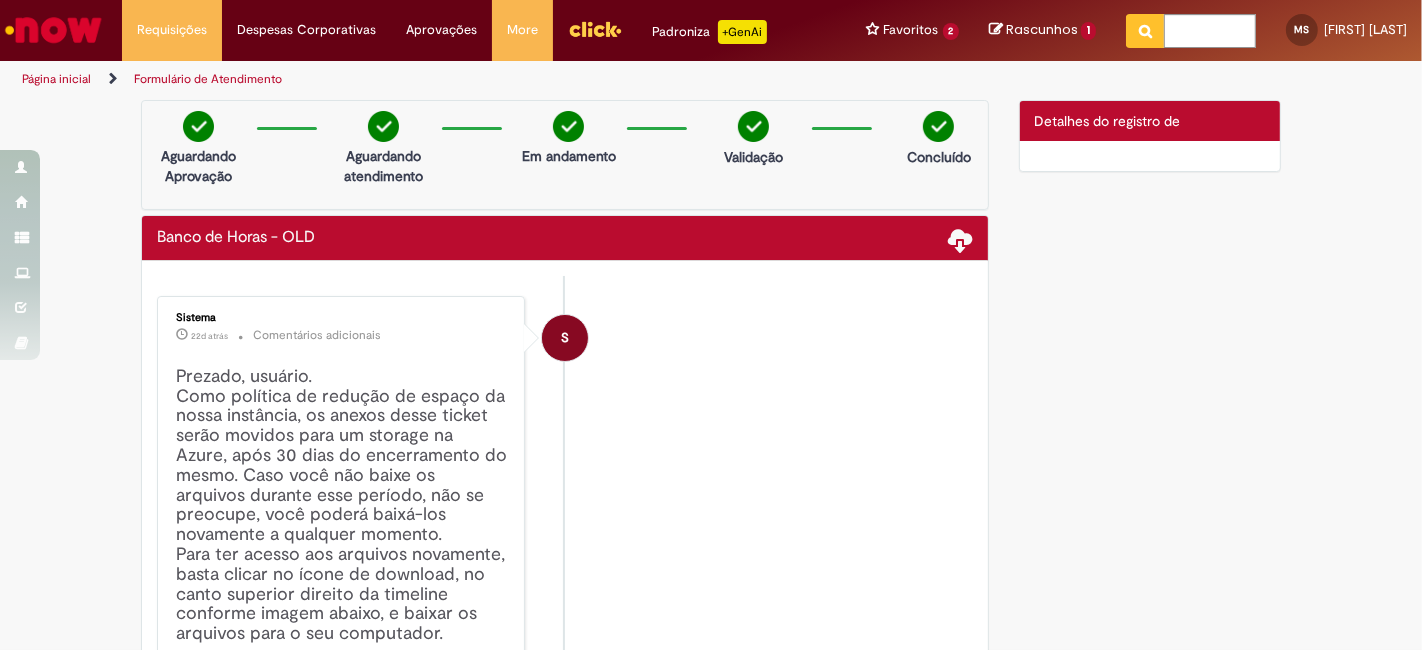 click on "Formulário de Atendimento" at bounding box center [208, 79] 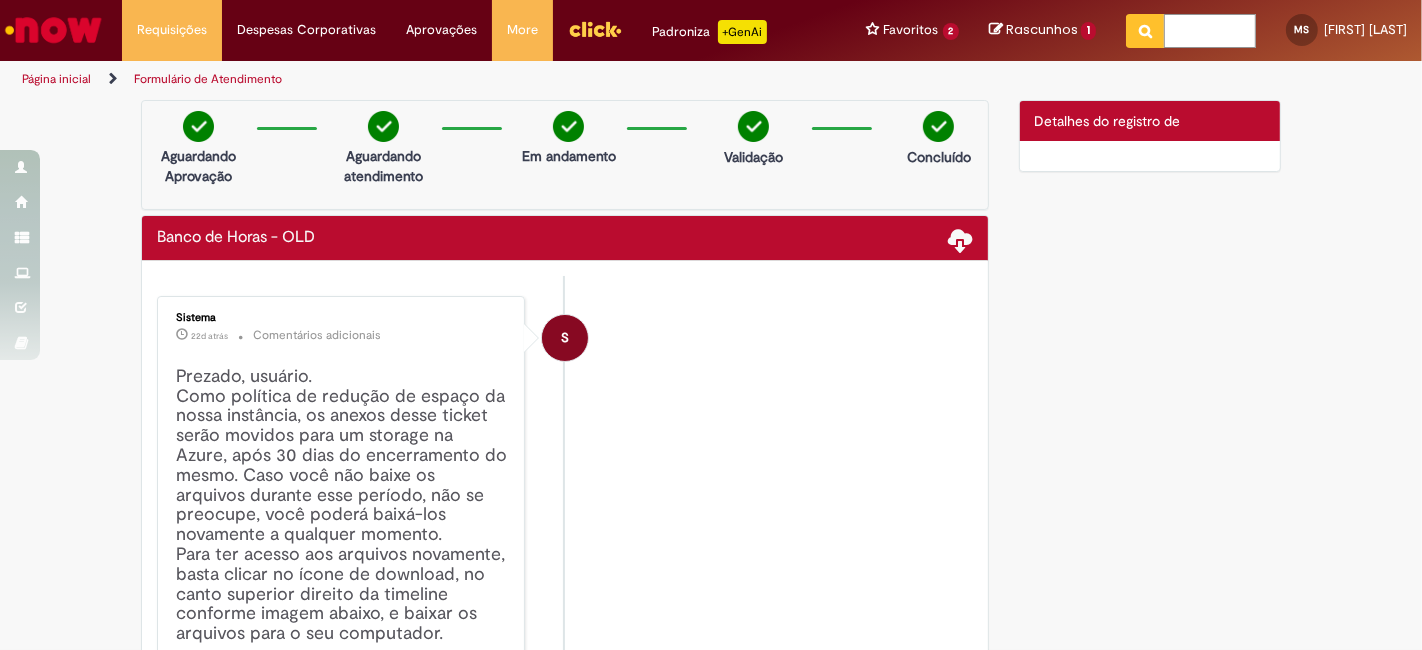click at bounding box center [1210, 31] 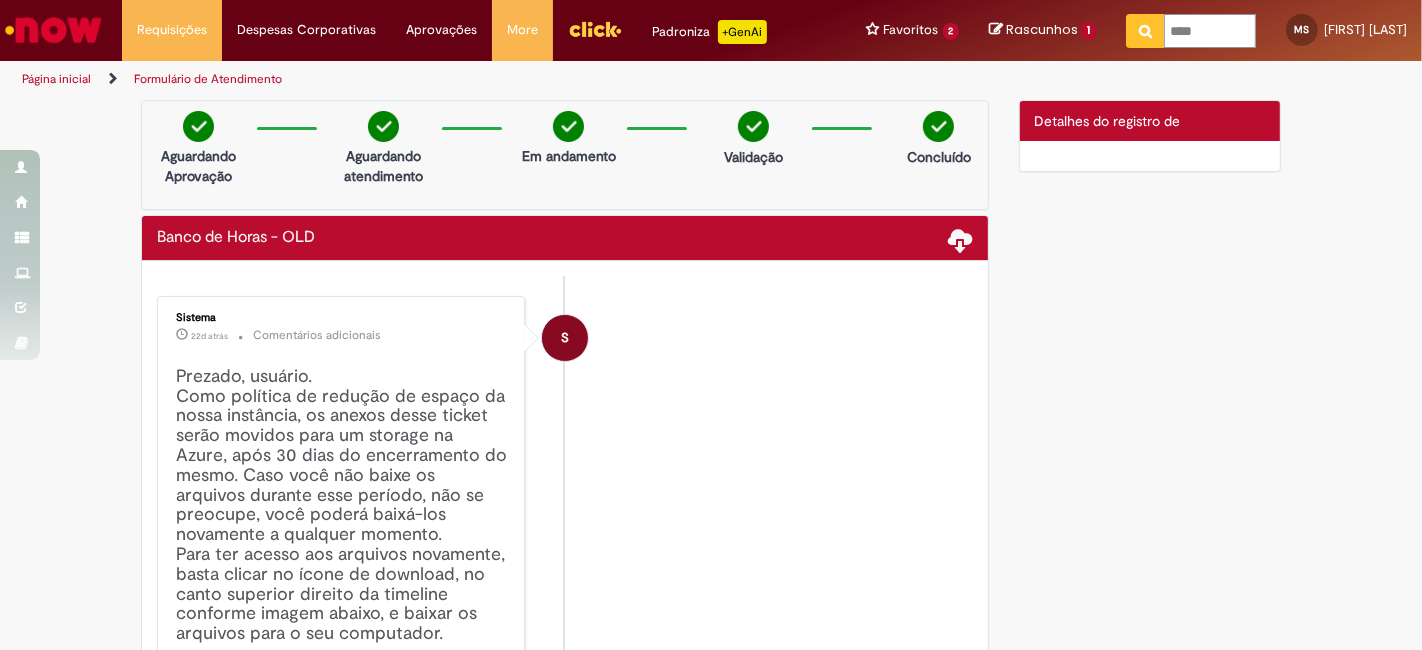 type on "*****" 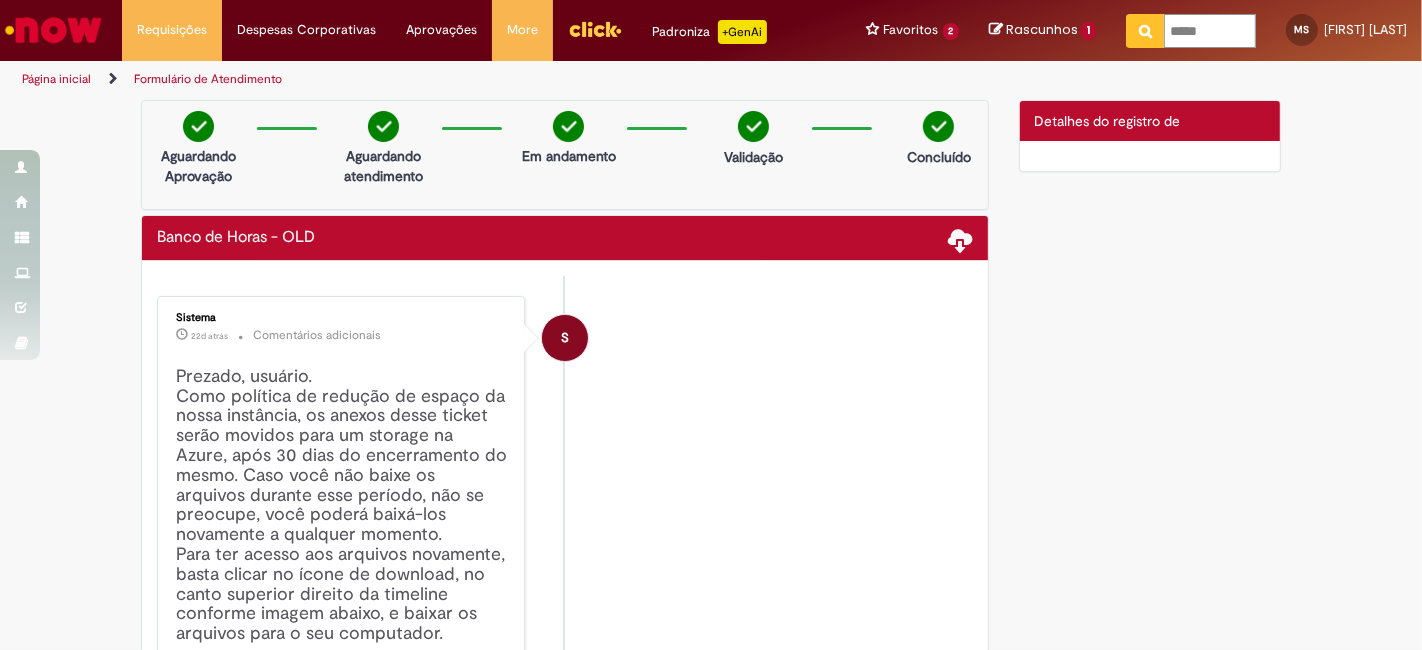 click at bounding box center (1145, 31) 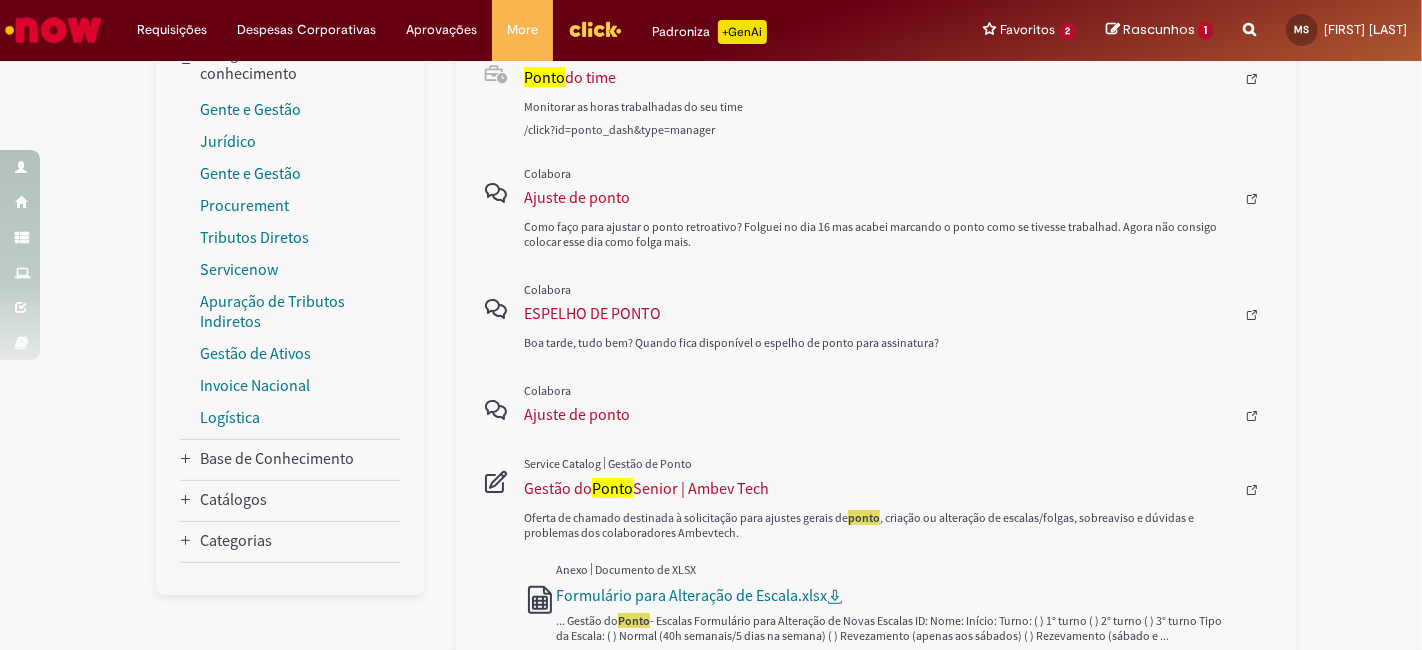 scroll, scrollTop: 444, scrollLeft: 0, axis: vertical 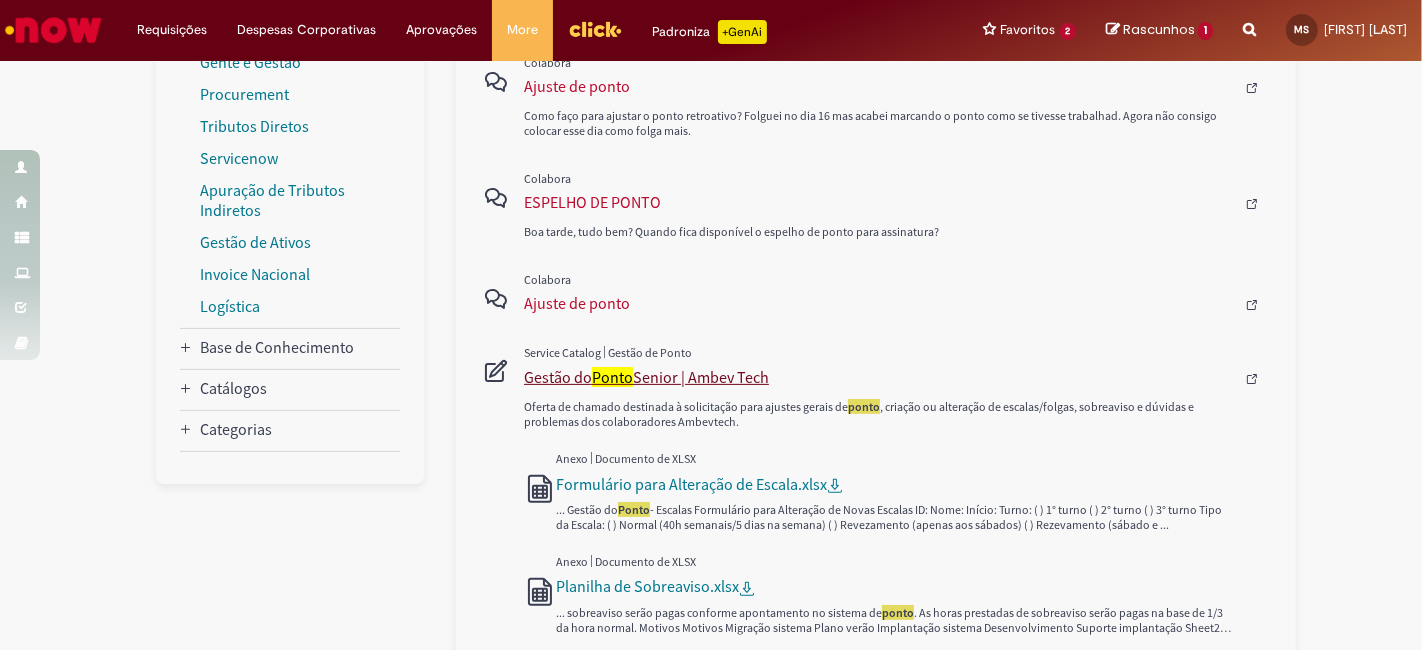 click on "Ponto" at bounding box center (612, 377) 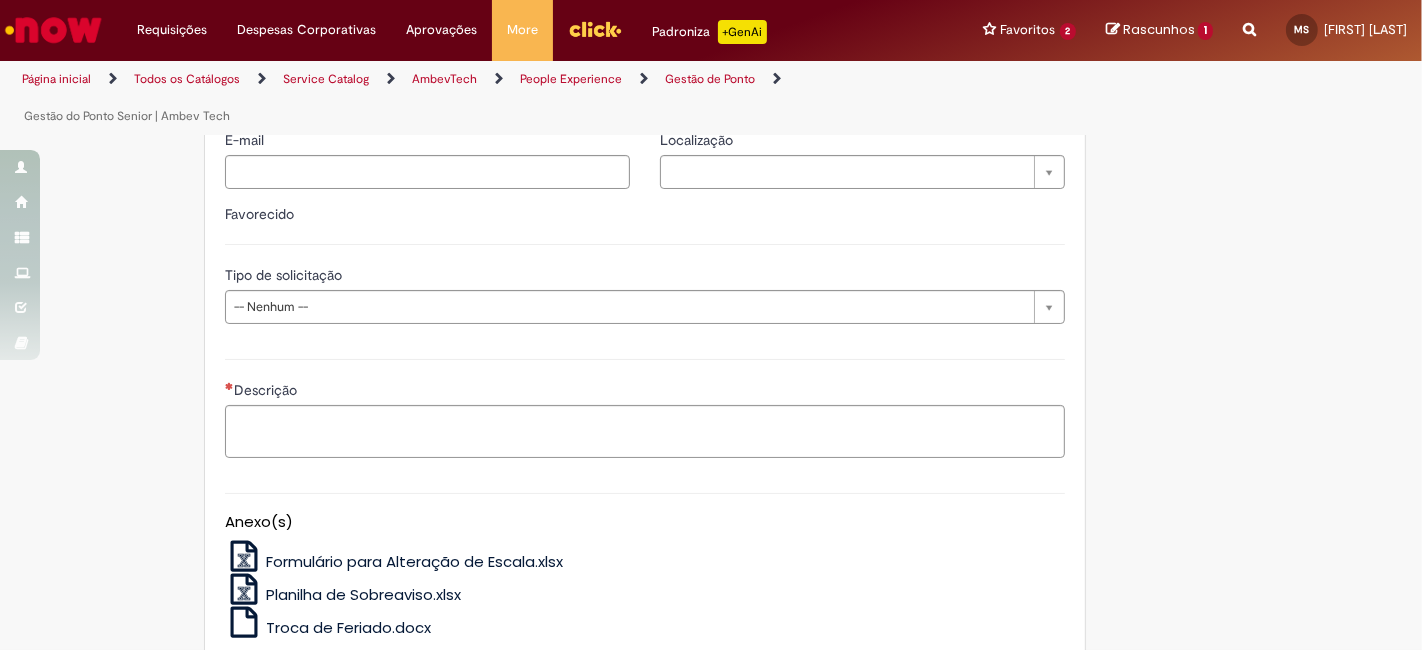 scroll, scrollTop: 0, scrollLeft: 0, axis: both 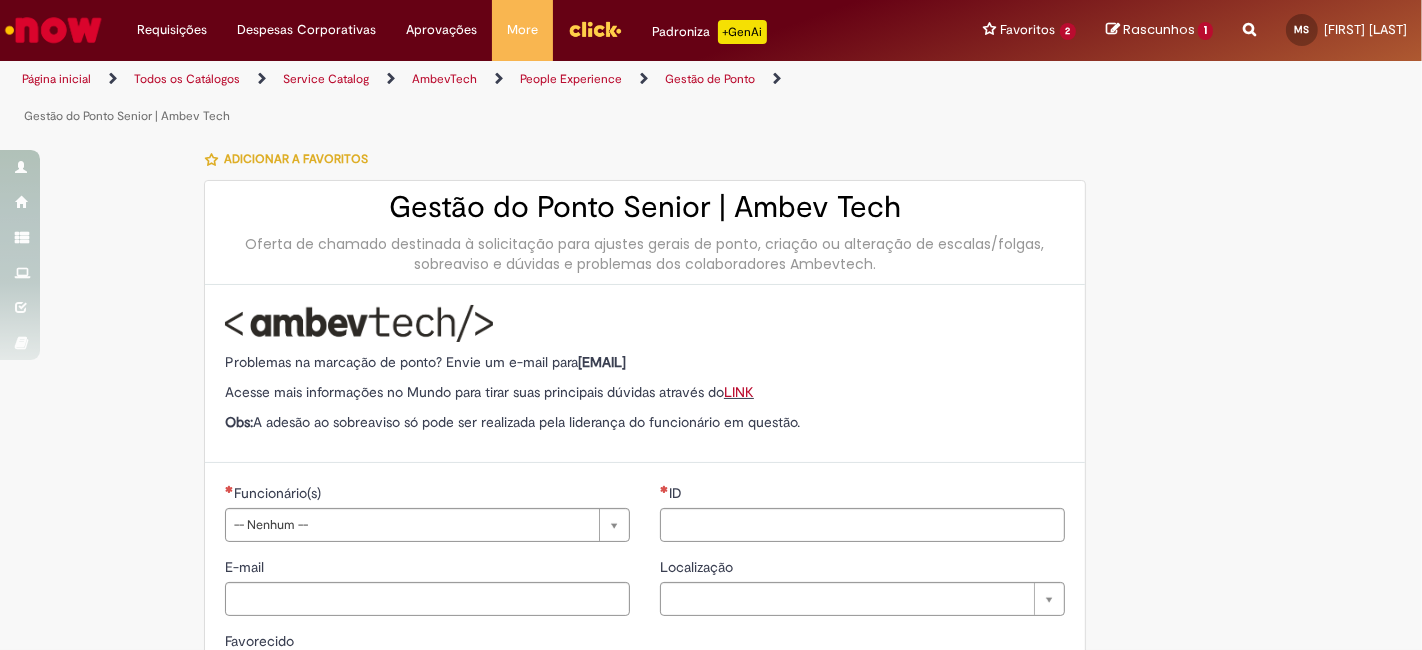 click on "Service Catalog" at bounding box center [326, 79] 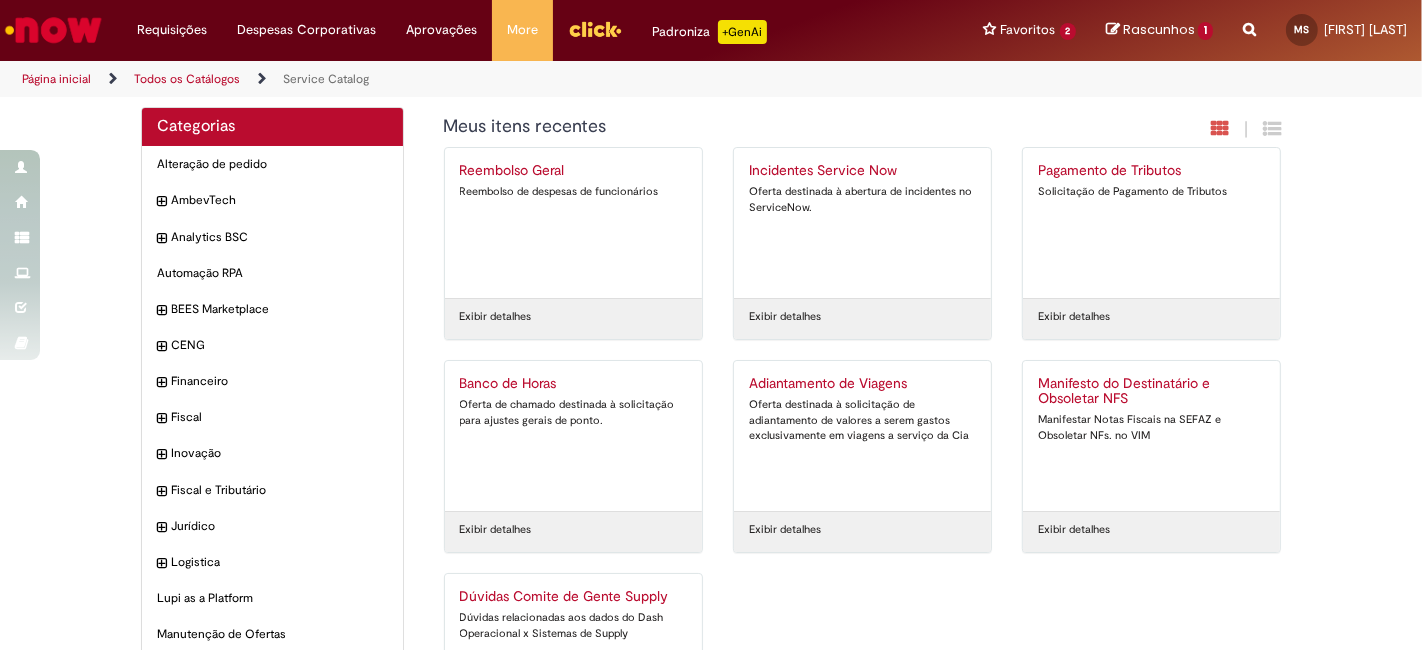 scroll, scrollTop: 0, scrollLeft: 0, axis: both 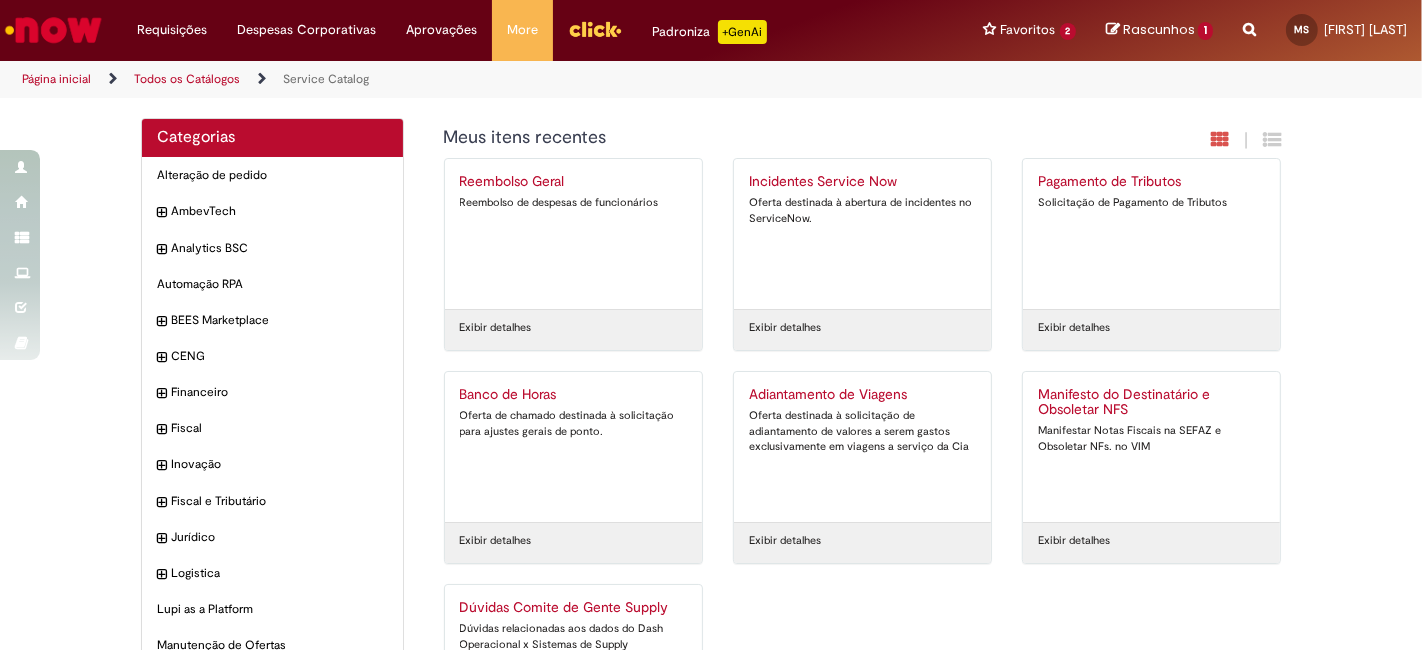 click on "Todos os Catálogos" at bounding box center [187, 79] 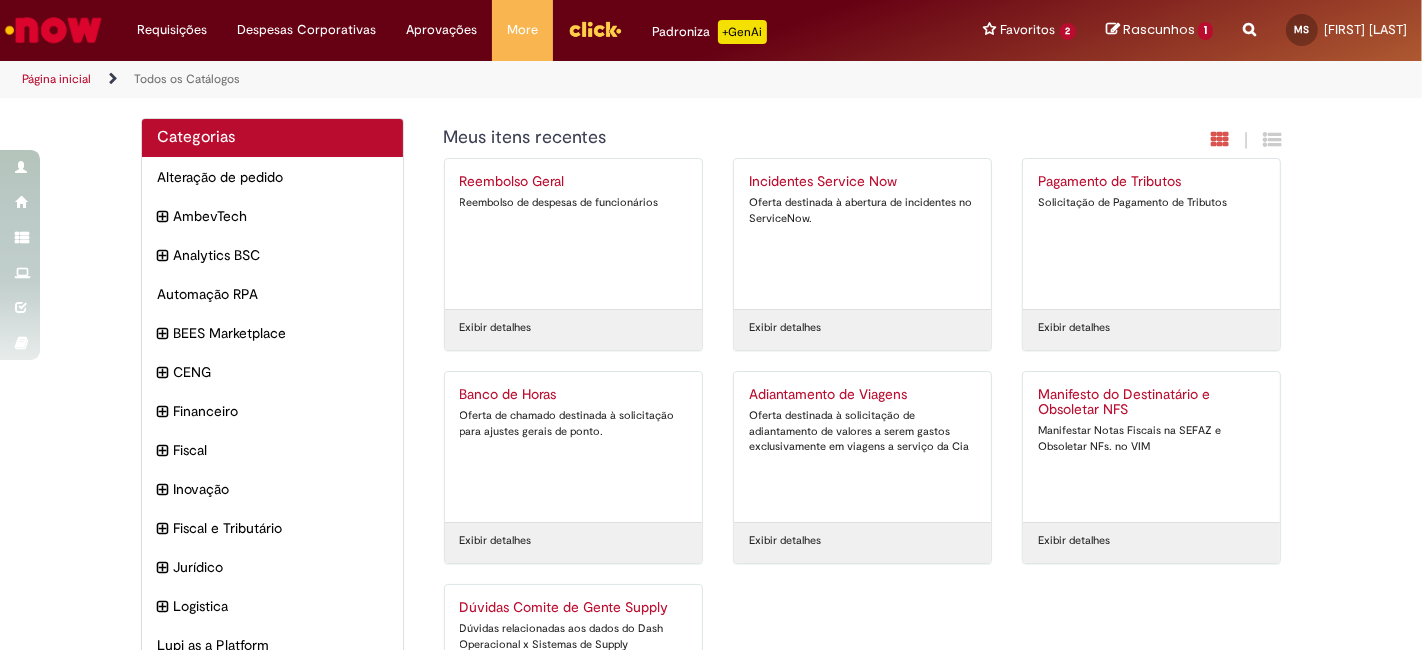 click on "Página inicial" at bounding box center [56, 79] 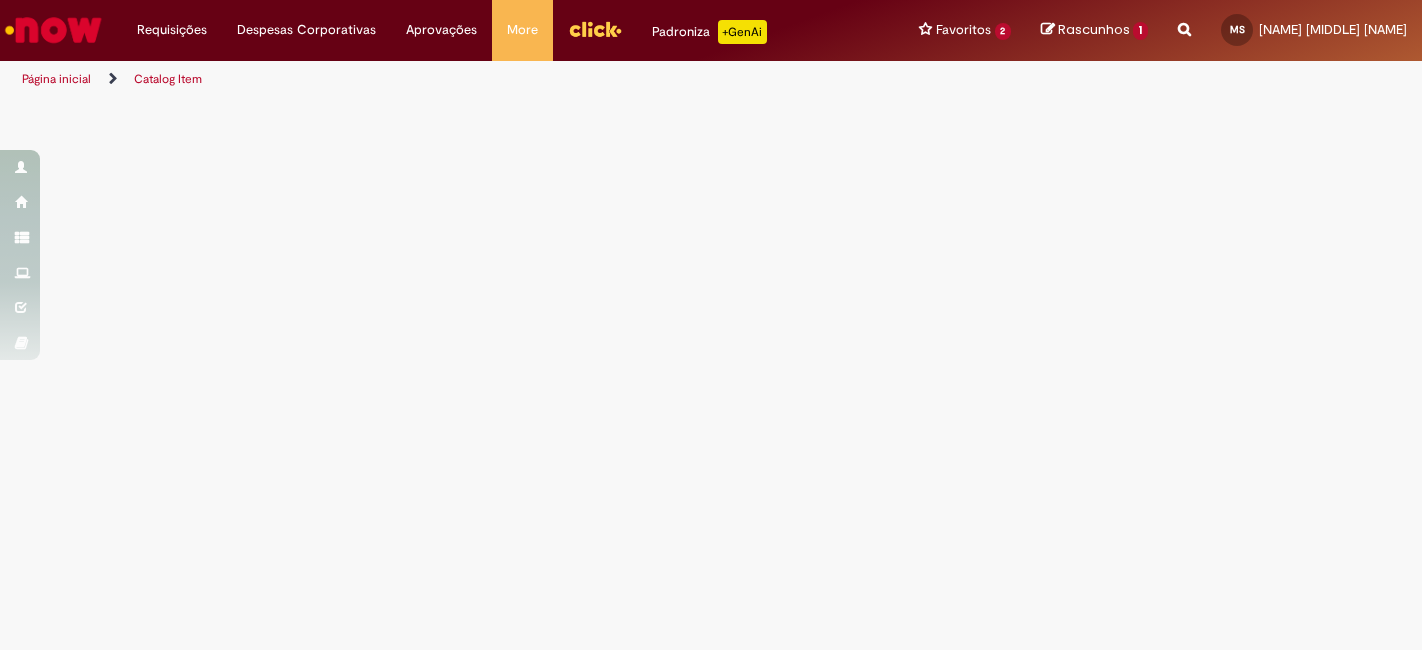 scroll, scrollTop: 0, scrollLeft: 0, axis: both 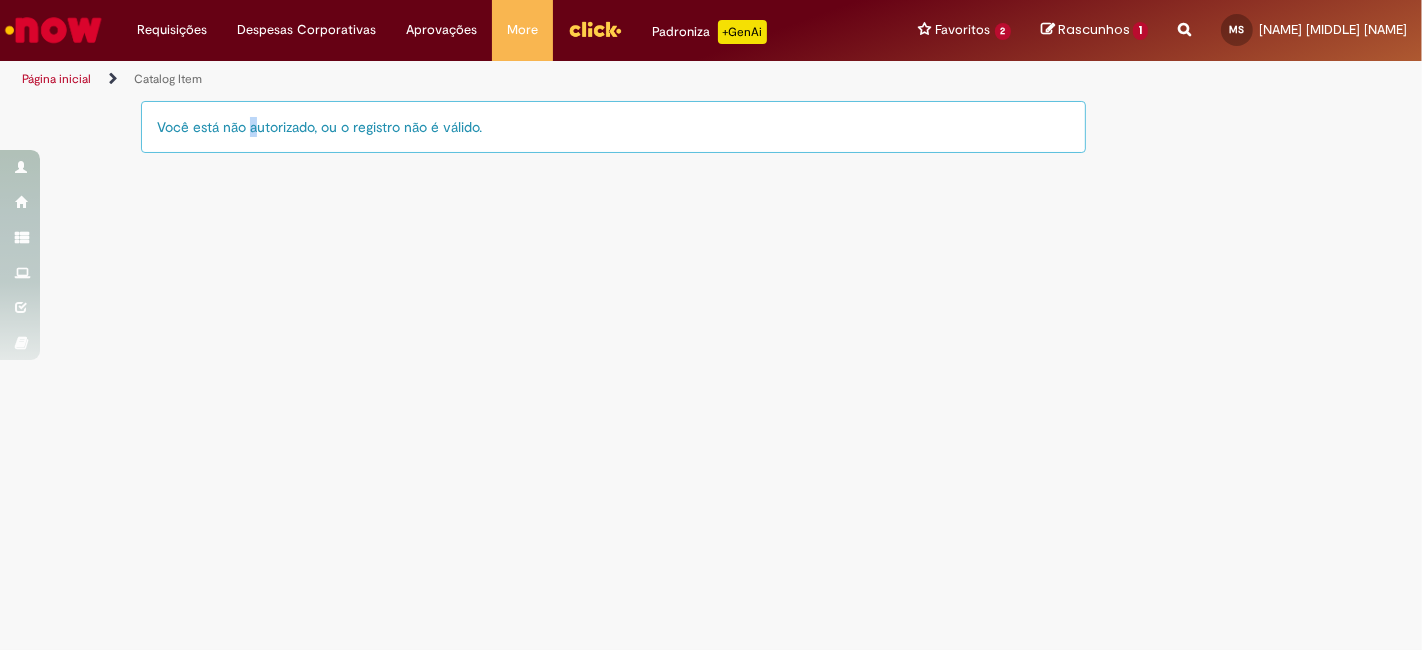 click on "Você está não autorizado, ou o registro não é válido." at bounding box center (613, 127) 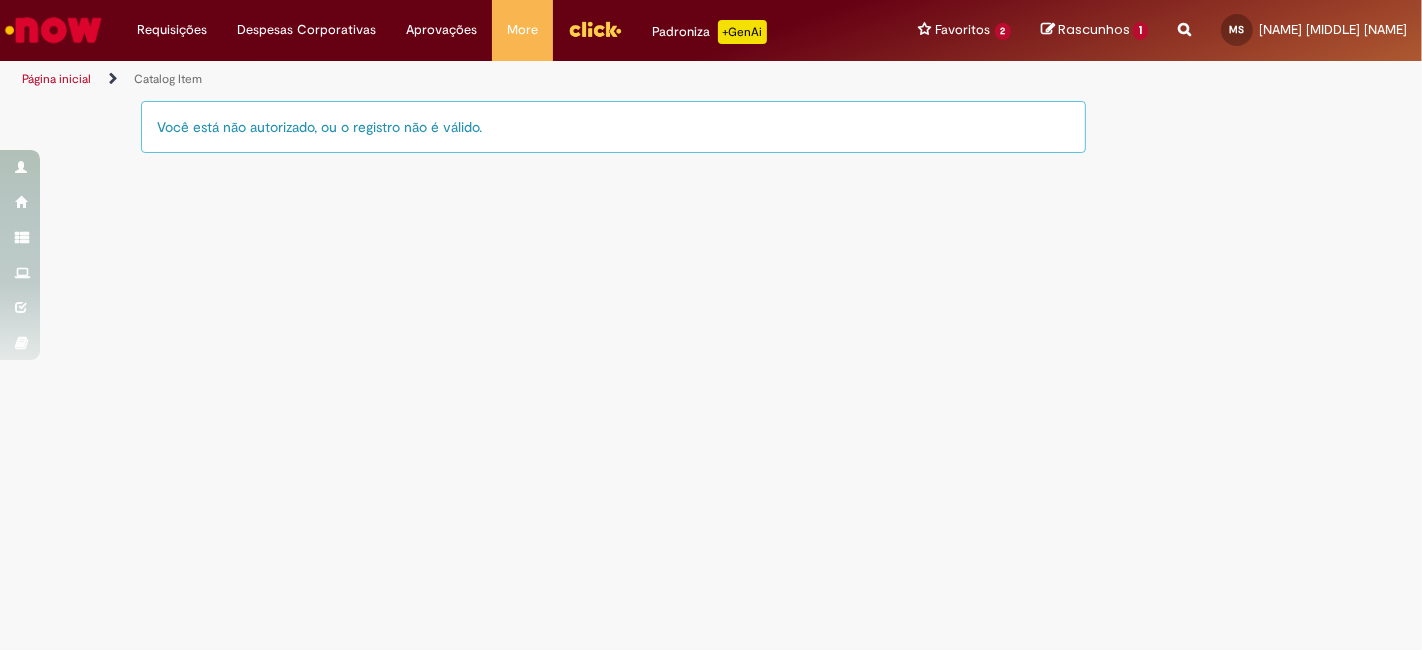 click on "Você está não autorizado, ou o registro não é válido." at bounding box center [613, 127] 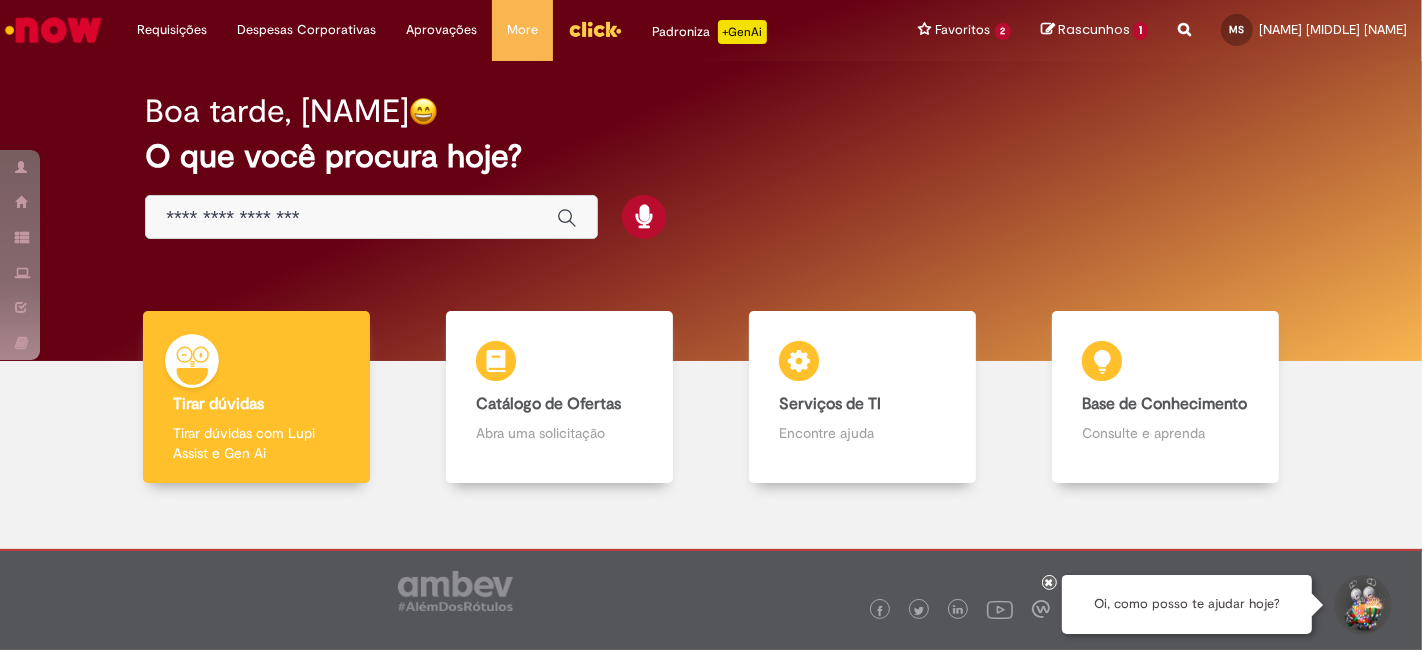 click on "Boa tarde, Mauro
O que você procura hoje?" at bounding box center [711, 167] 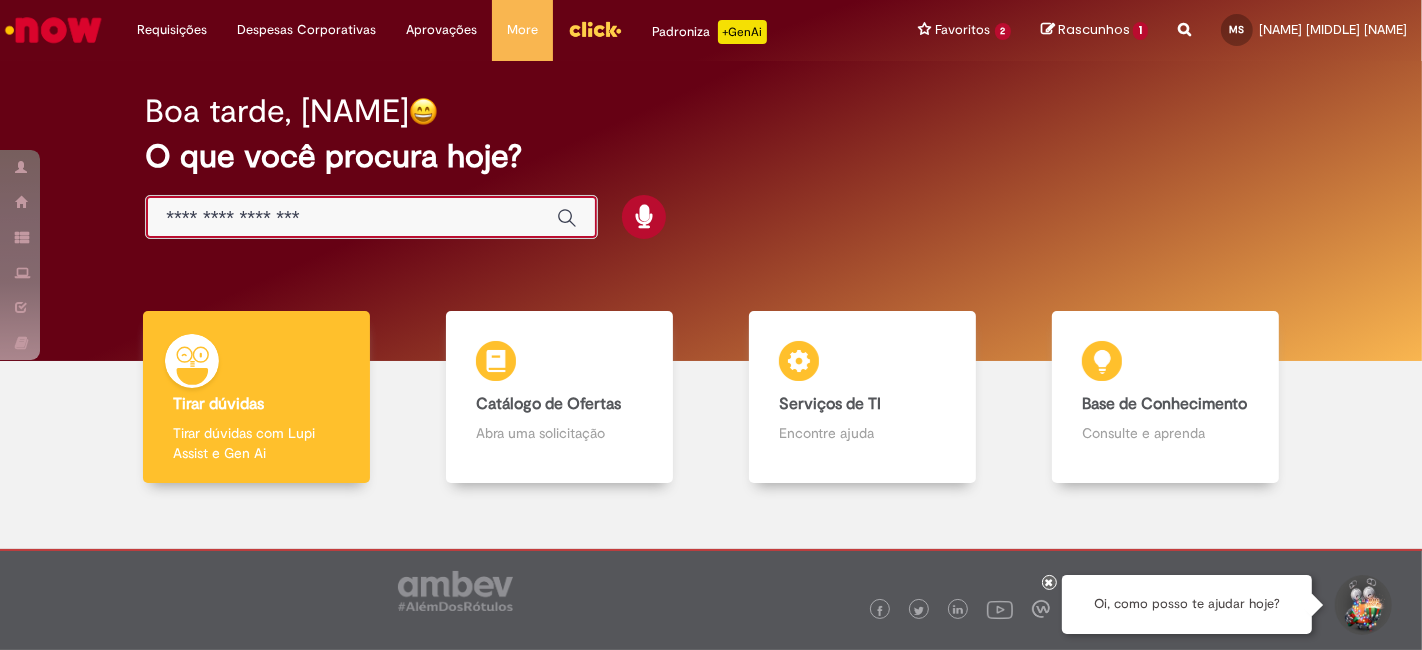click at bounding box center [351, 218] 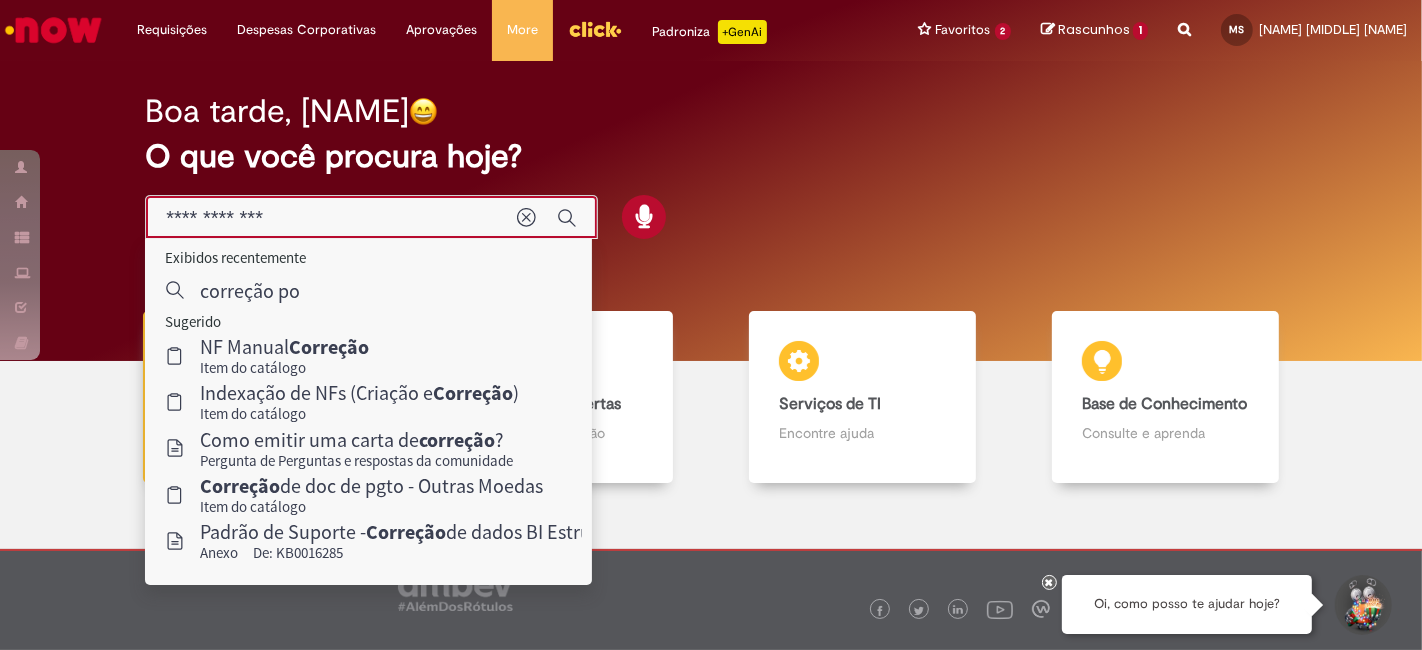 type on "**********" 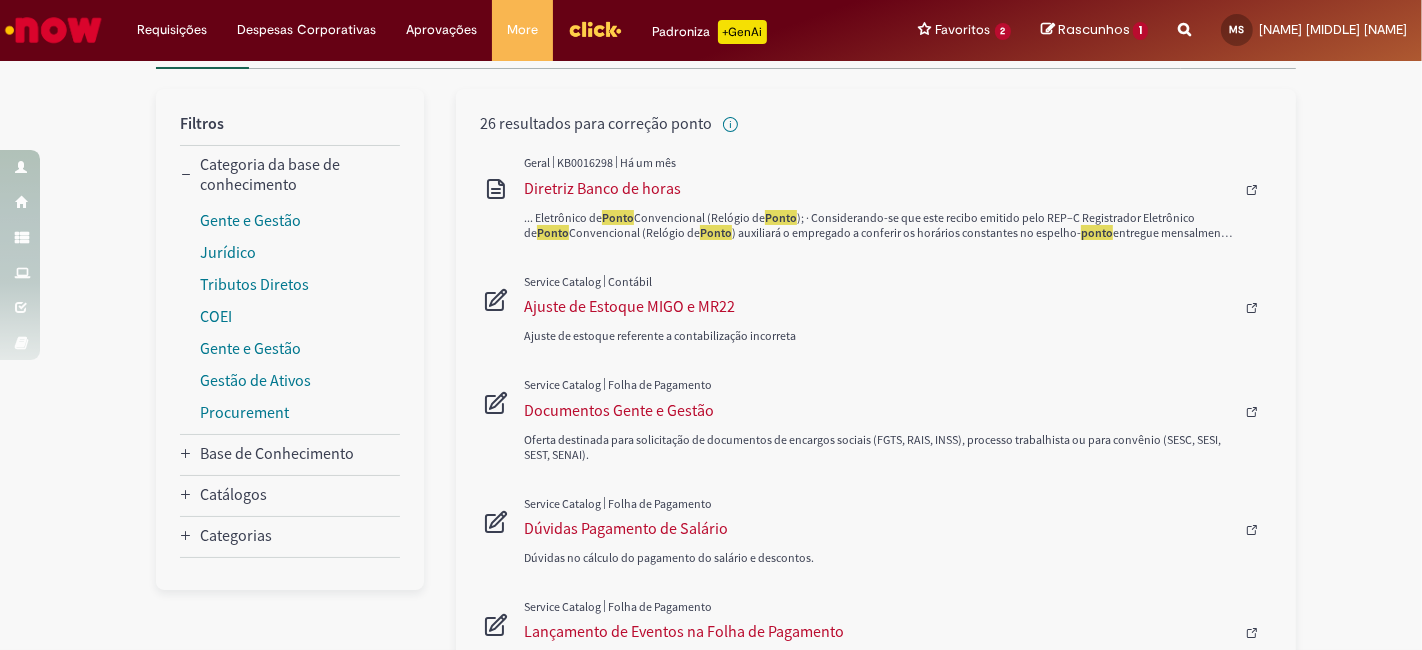 scroll, scrollTop: 0, scrollLeft: 0, axis: both 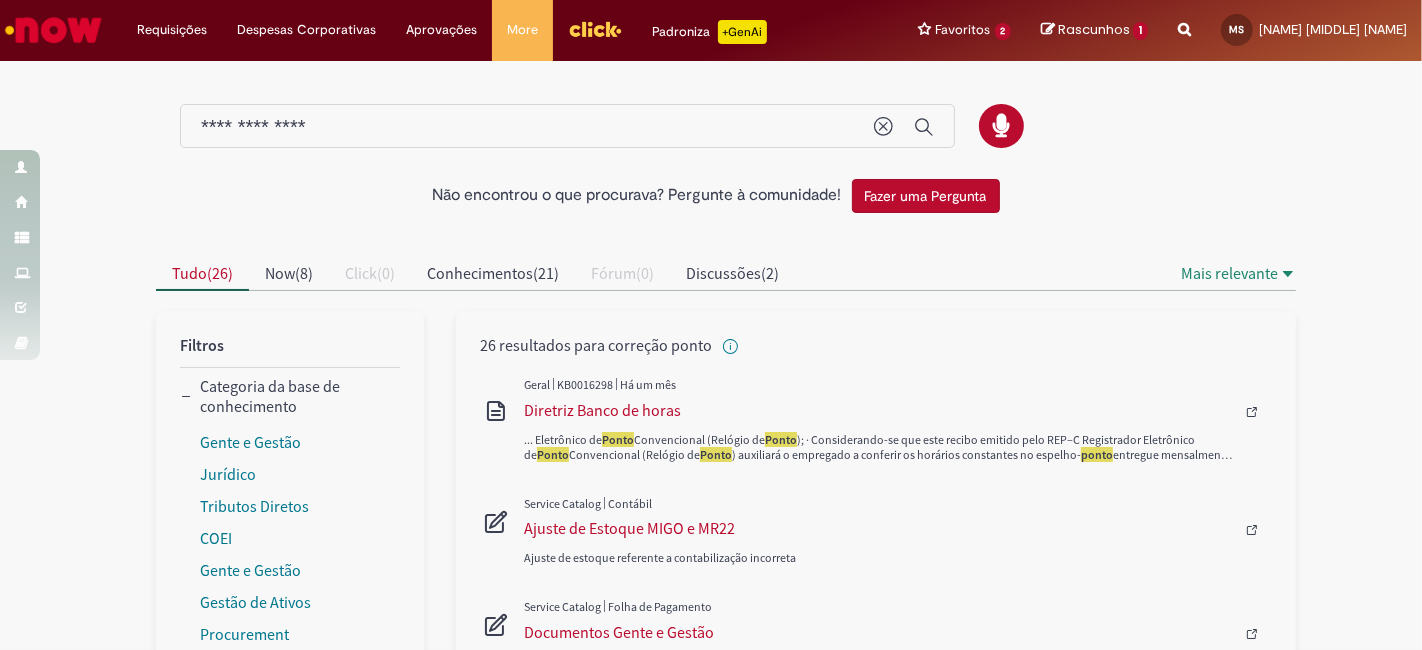 drag, startPoint x: 271, startPoint y: 128, endPoint x: 91, endPoint y: 118, distance: 180.27756 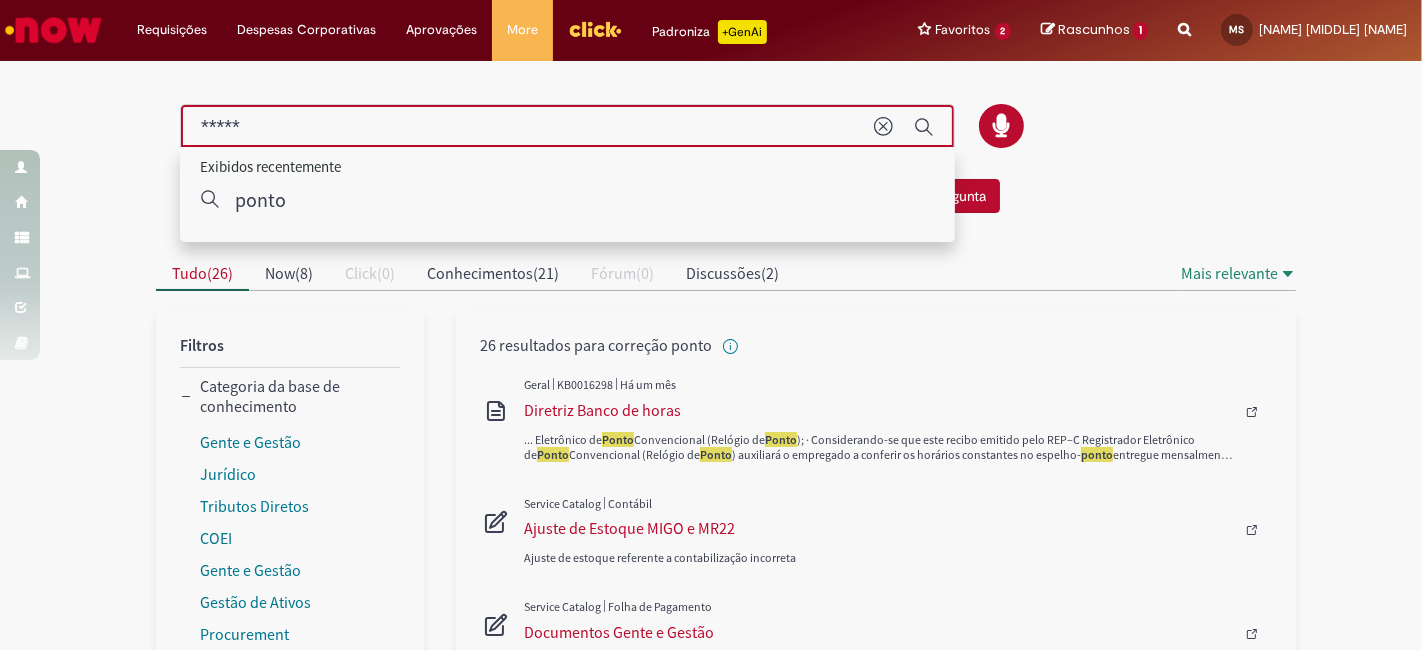 type on "*****" 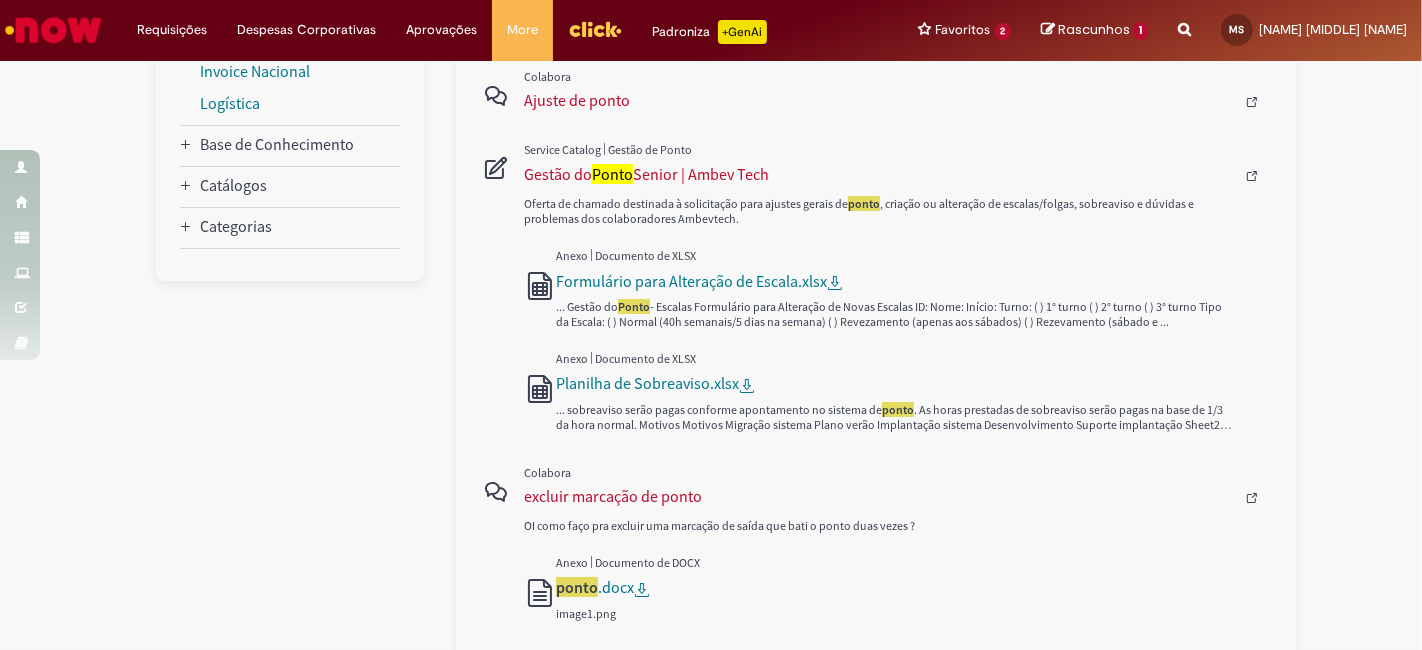 scroll, scrollTop: 626, scrollLeft: 0, axis: vertical 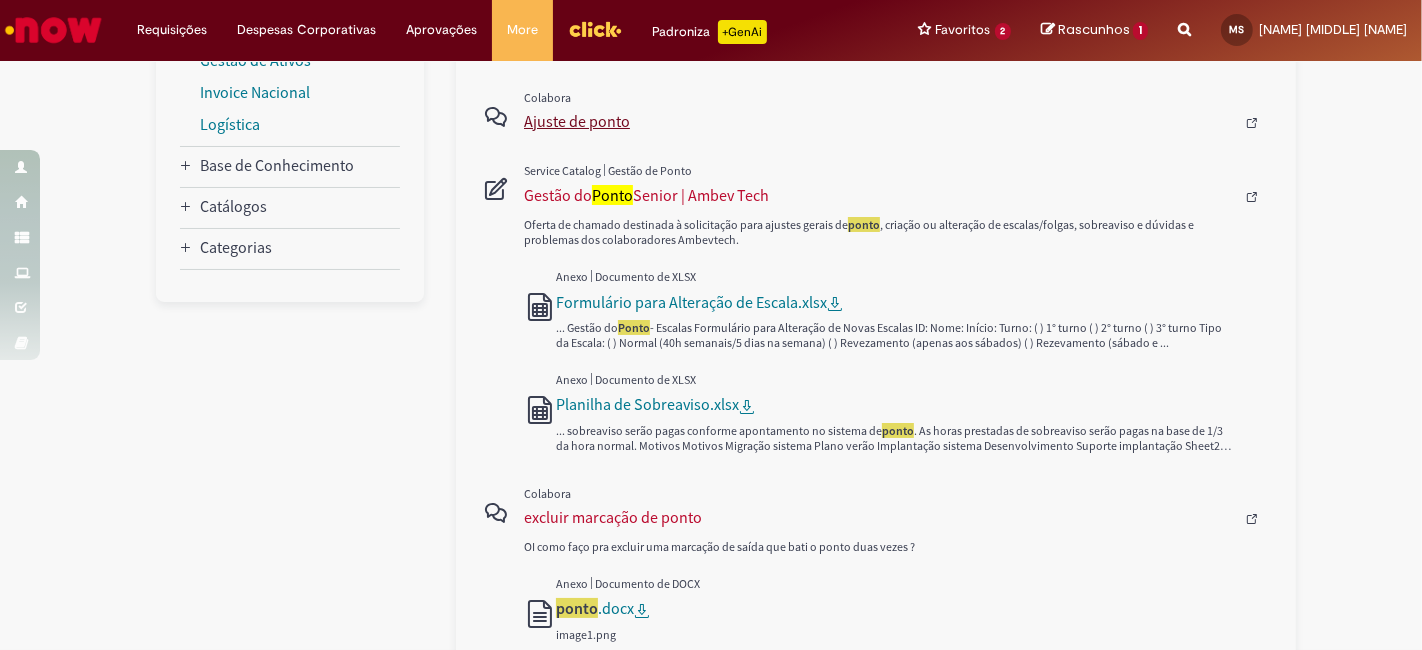 click on "Ajuste de ponto" at bounding box center [879, 121] 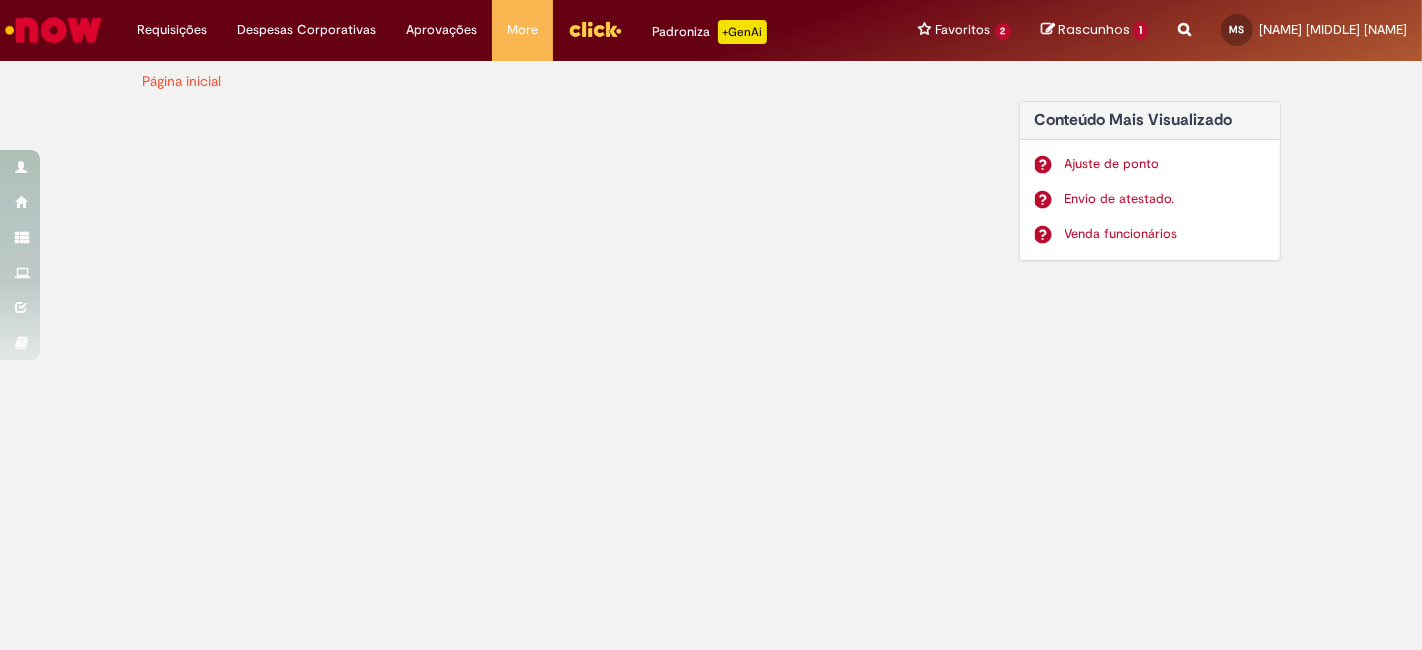 scroll, scrollTop: 0, scrollLeft: 0, axis: both 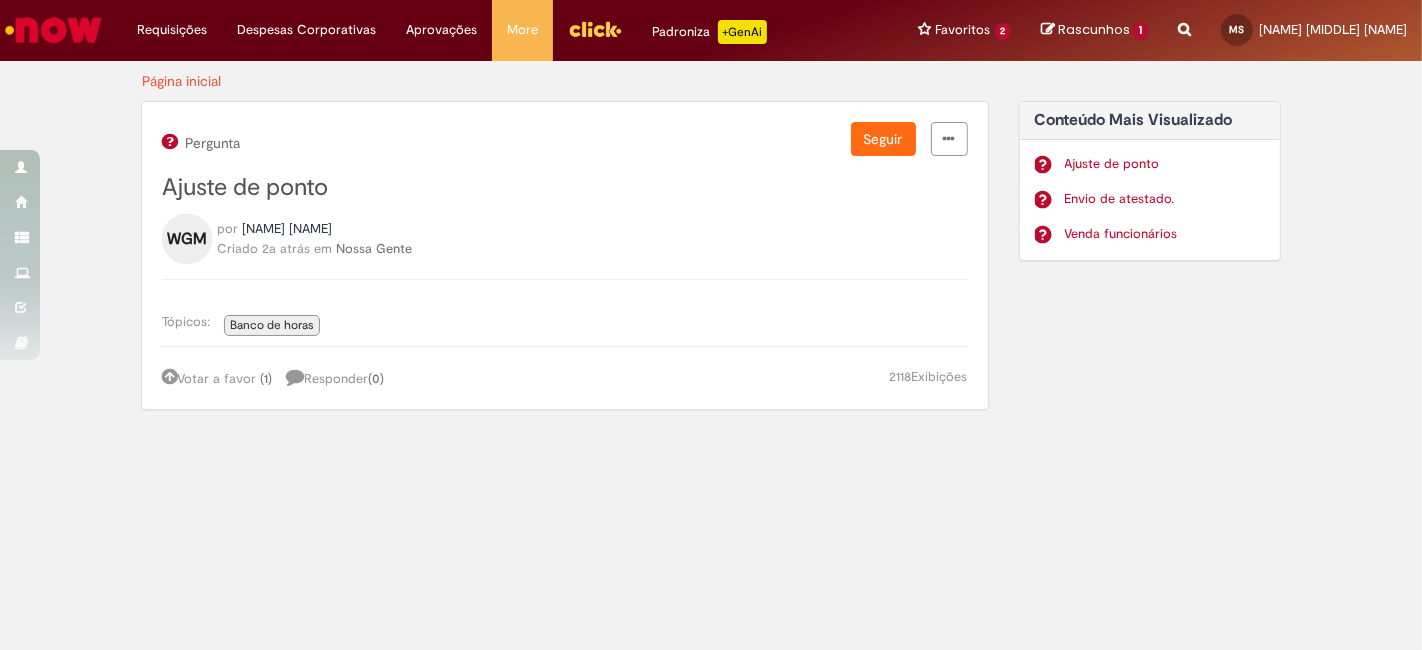click on "Pergunta
Seguir
Ajuste de ponto
WGM
por    Wandercy Gomes Martins
Criado
2a atrás 2 anos atrás       em     Nossa Gente" at bounding box center [565, 190] 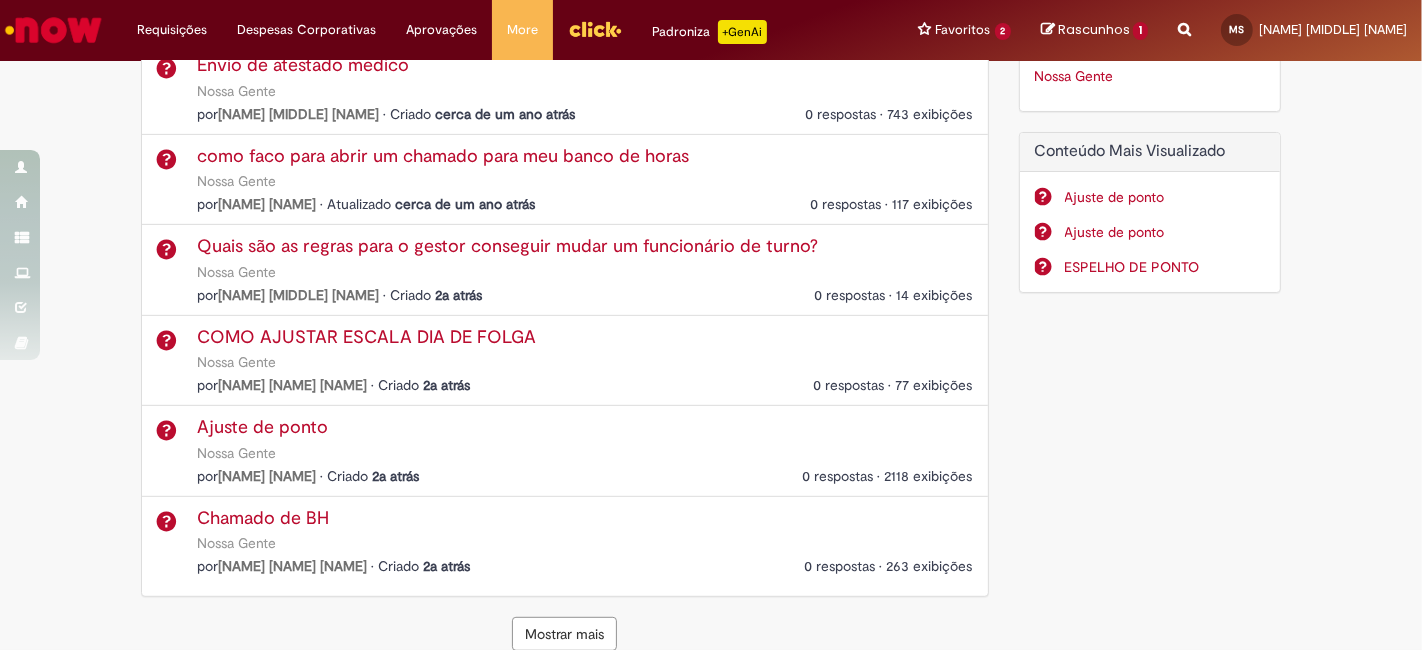 scroll, scrollTop: 775, scrollLeft: 0, axis: vertical 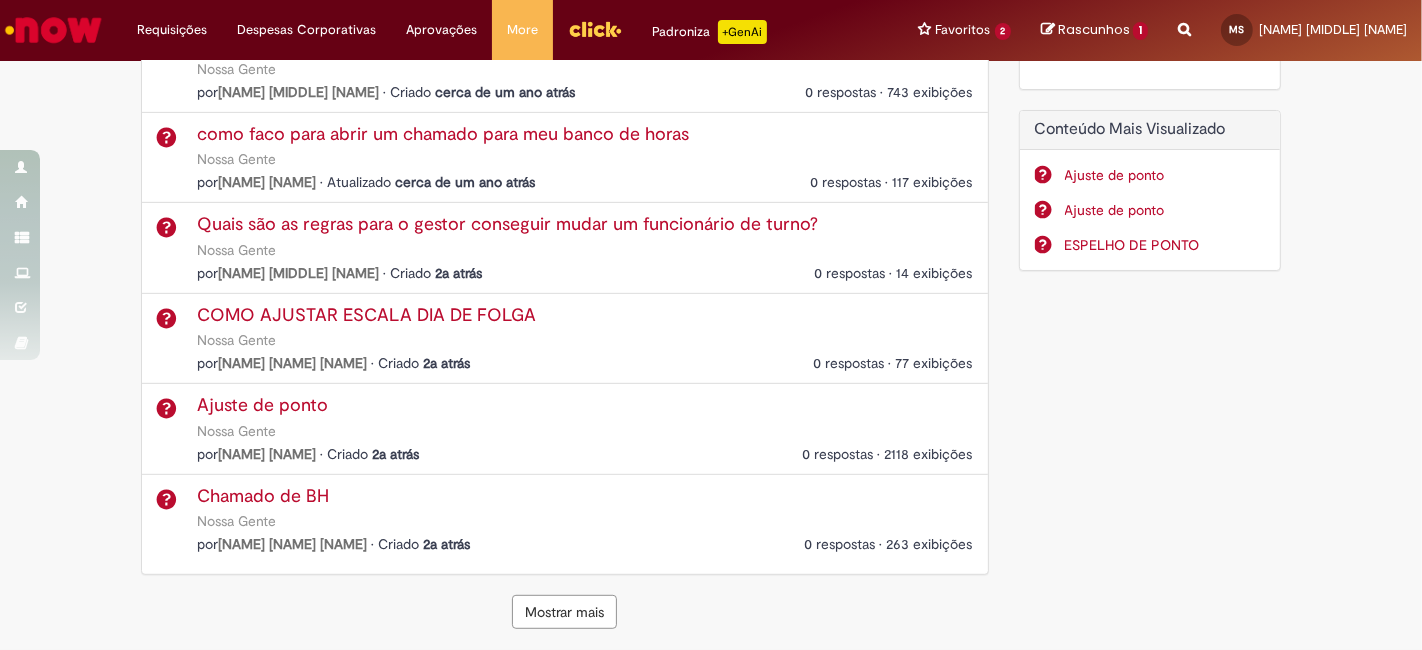 click on "COMO AJUSTAR ESCALA DIA DE FOLGA" at bounding box center [366, 315] 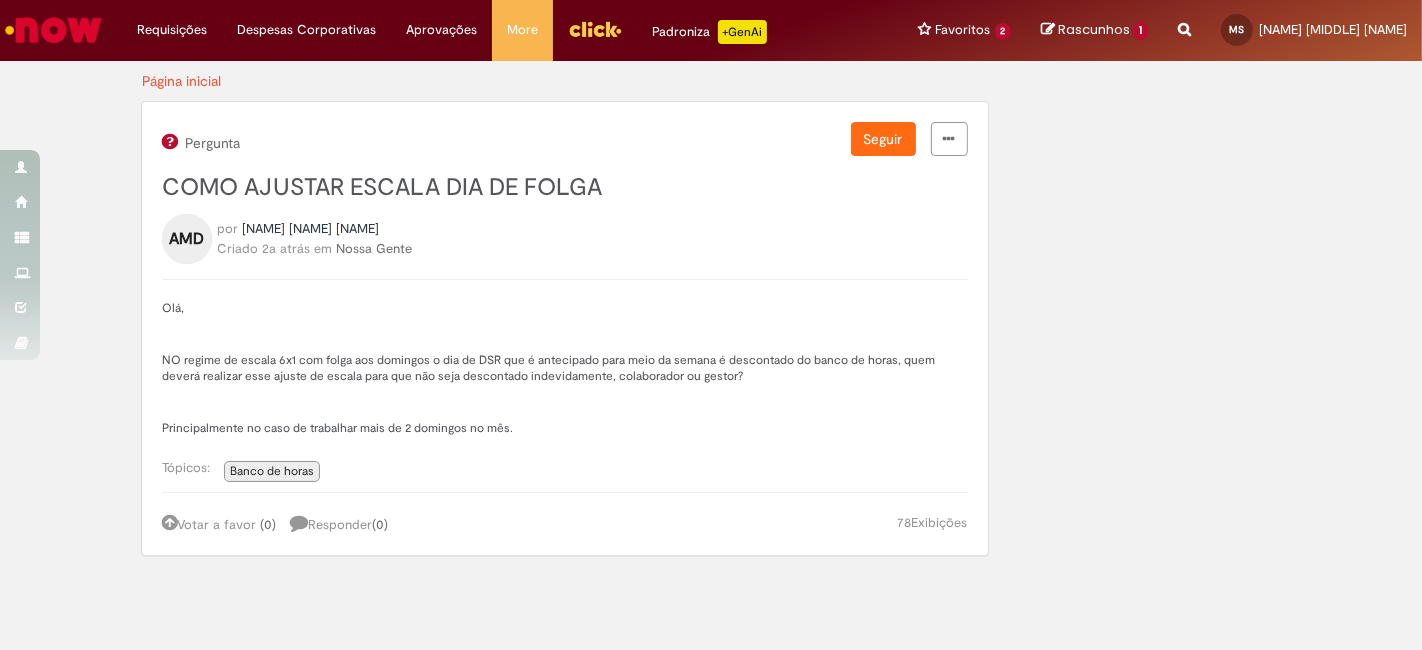 scroll, scrollTop: 0, scrollLeft: 0, axis: both 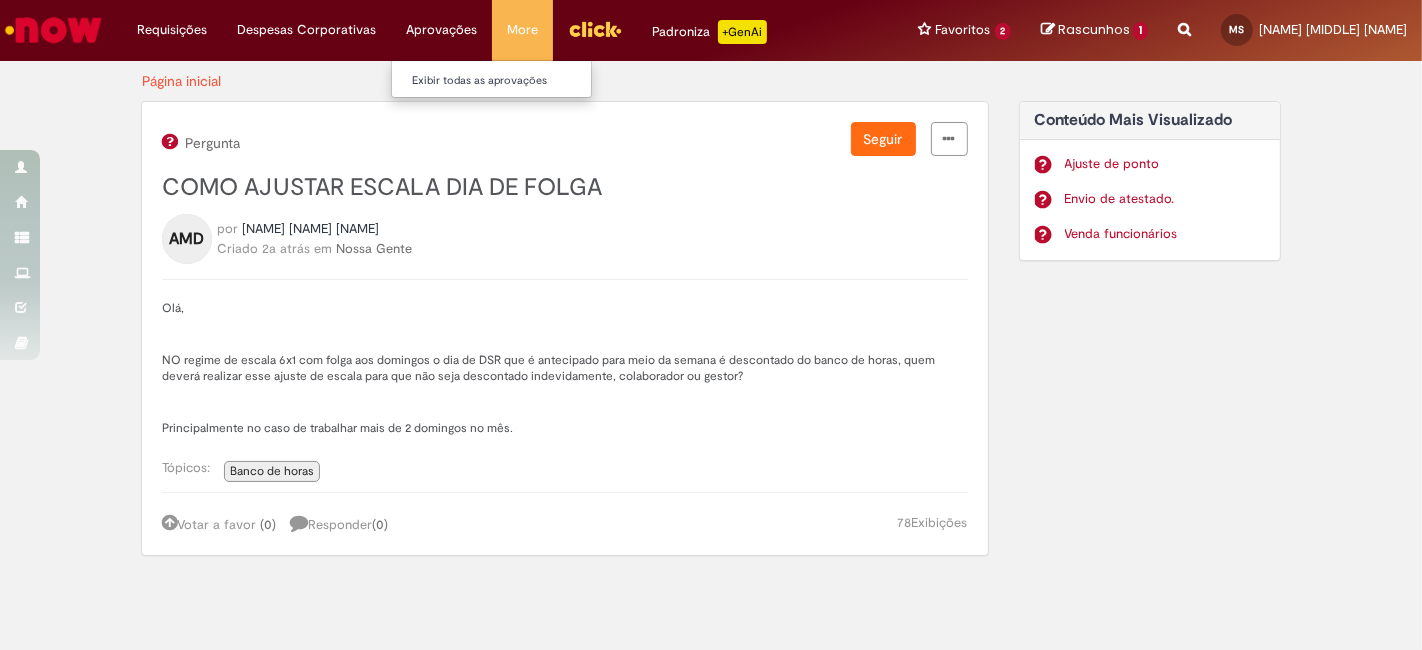 click on "Aprovações
Exibir todas as aprovações" at bounding box center (172, 30) 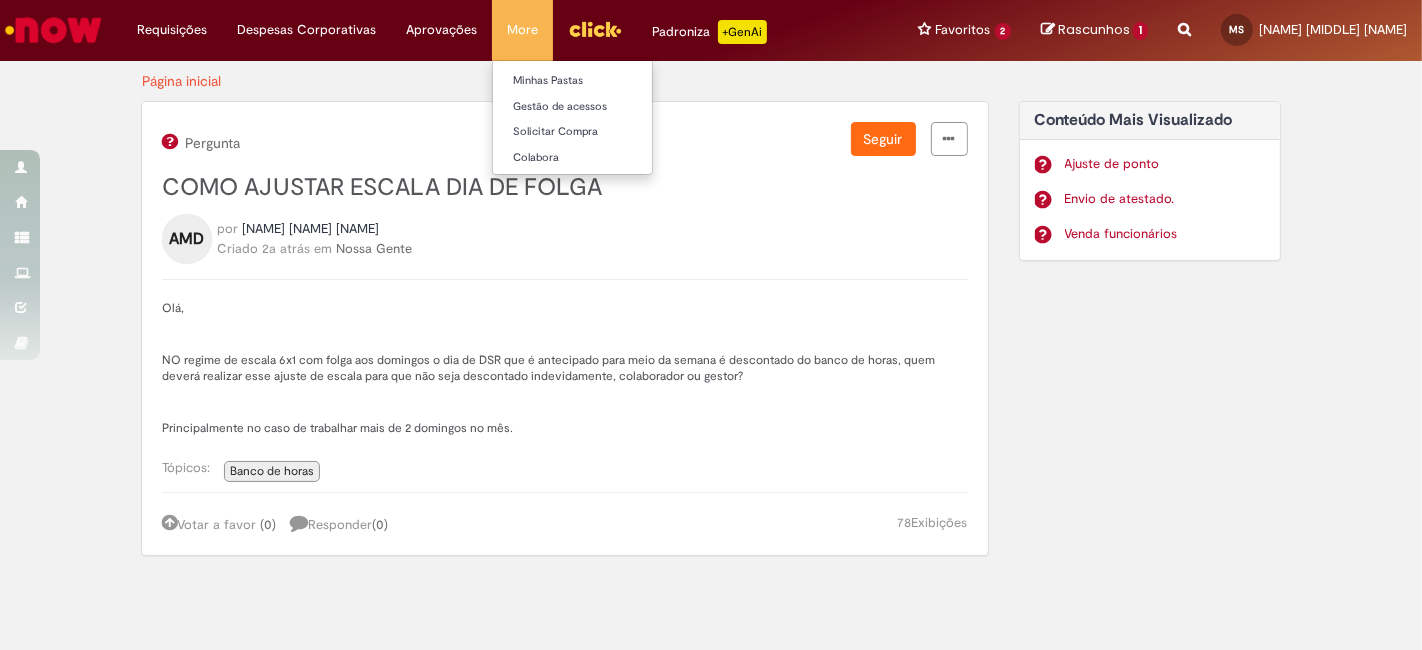 click on "More
Minhas Pastas
Gestão de acessos
Solicitar Compra
Colabora" at bounding box center (522, 30) 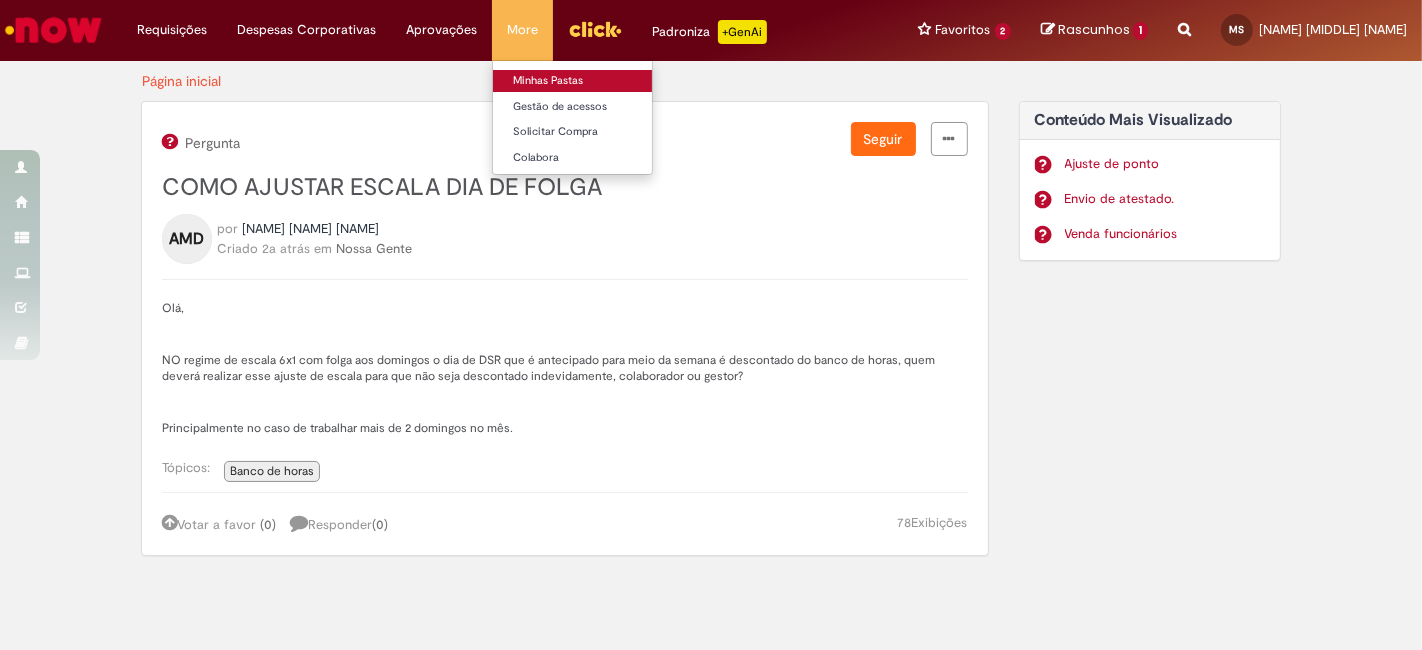click on "Minhas Pastas" at bounding box center [603, 81] 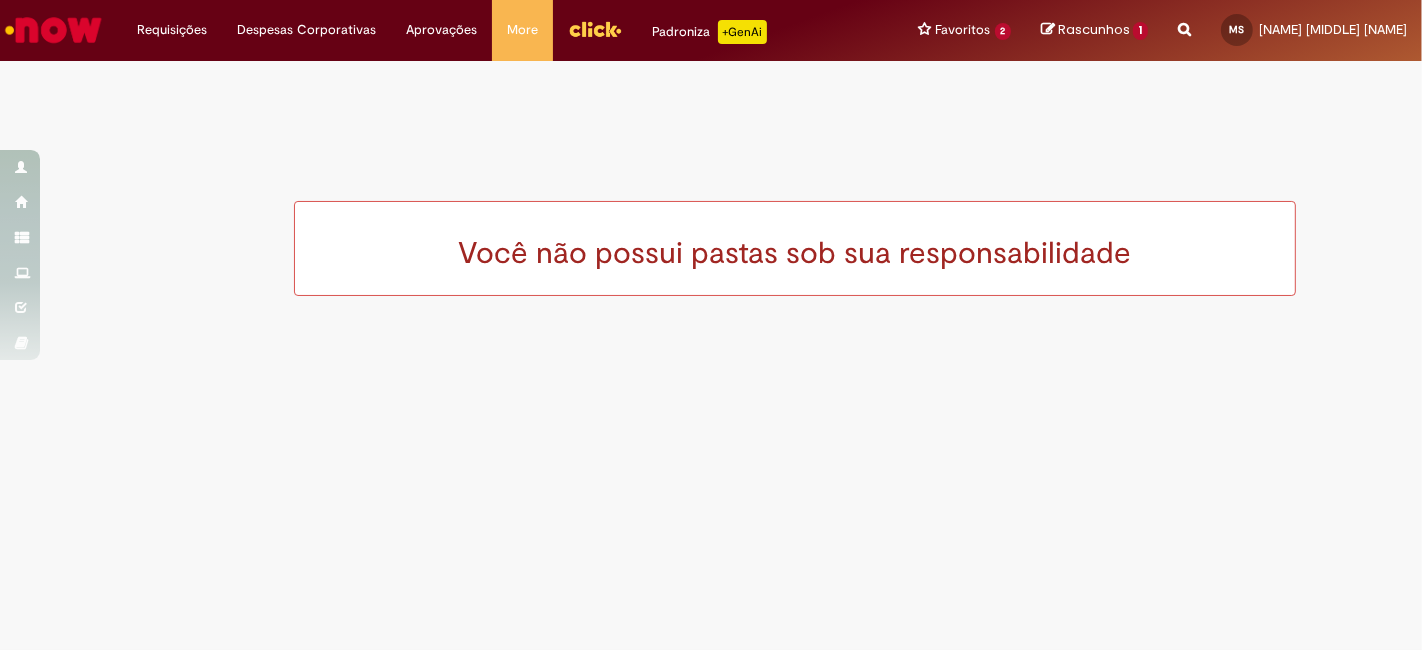click at bounding box center (595, 29) 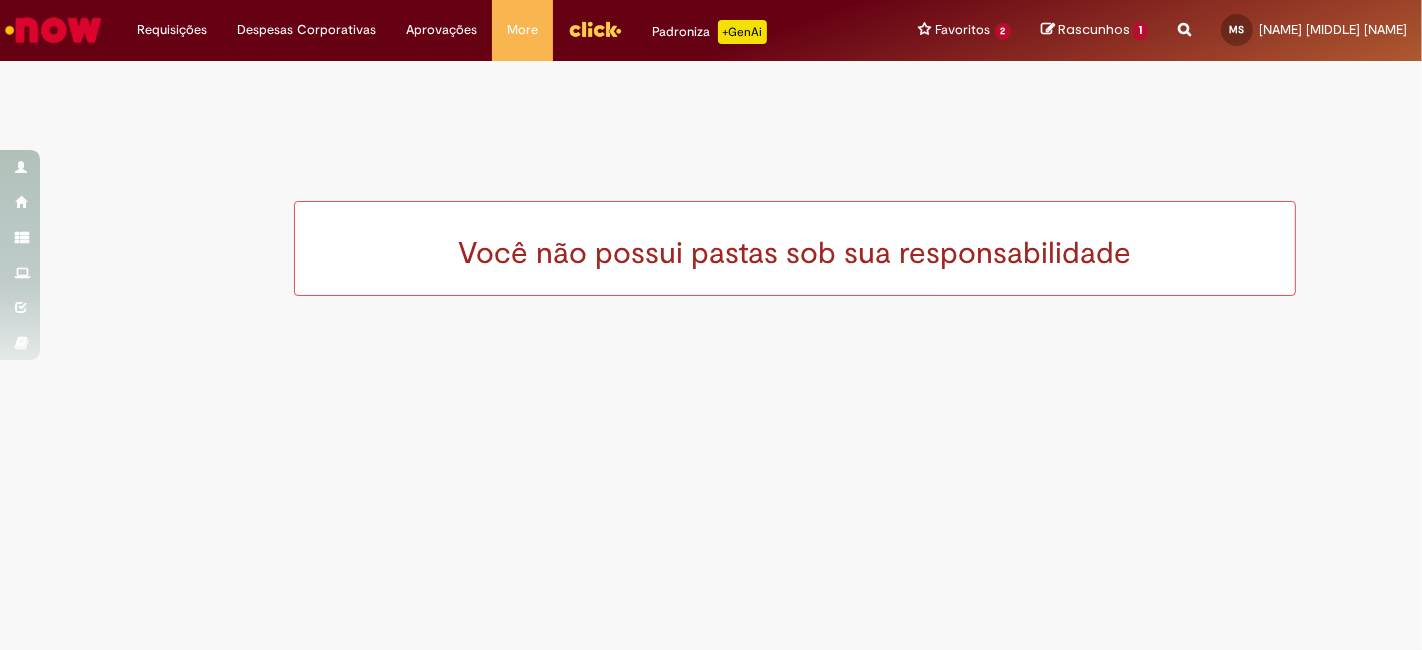 click on "Padroniza  +GenAi" at bounding box center (709, 32) 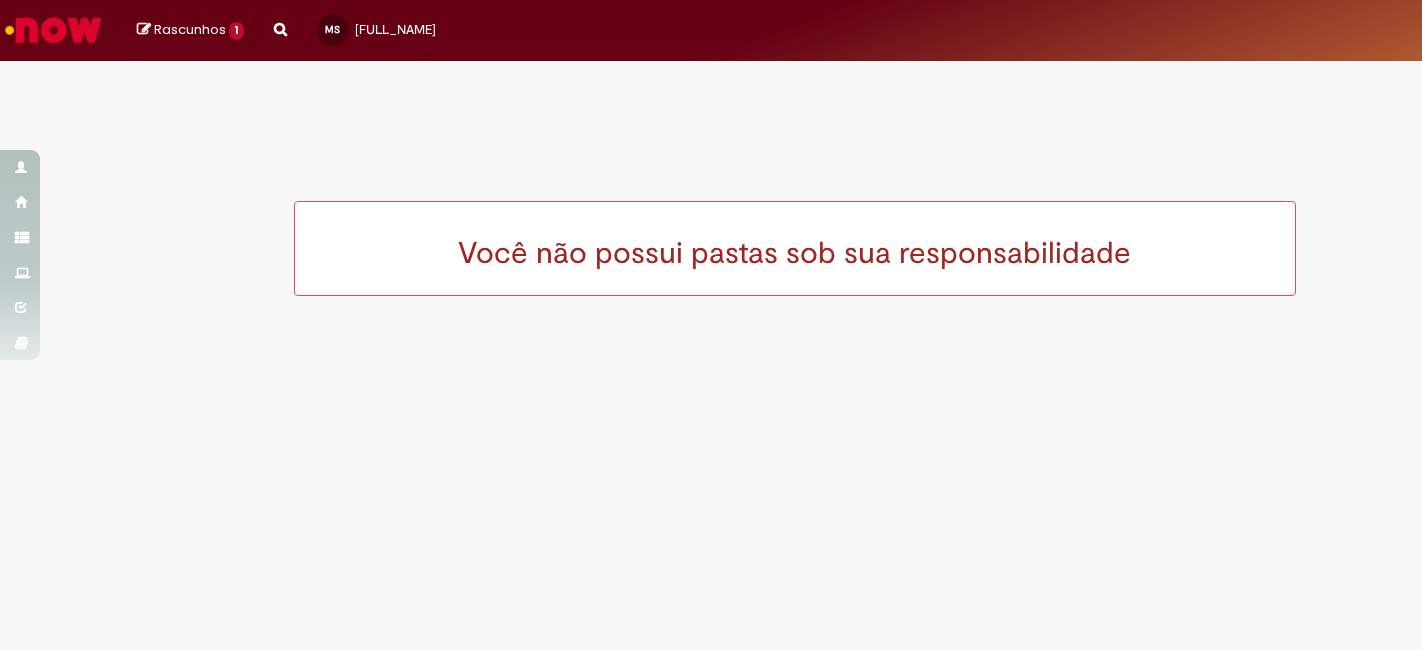 scroll, scrollTop: 0, scrollLeft: 0, axis: both 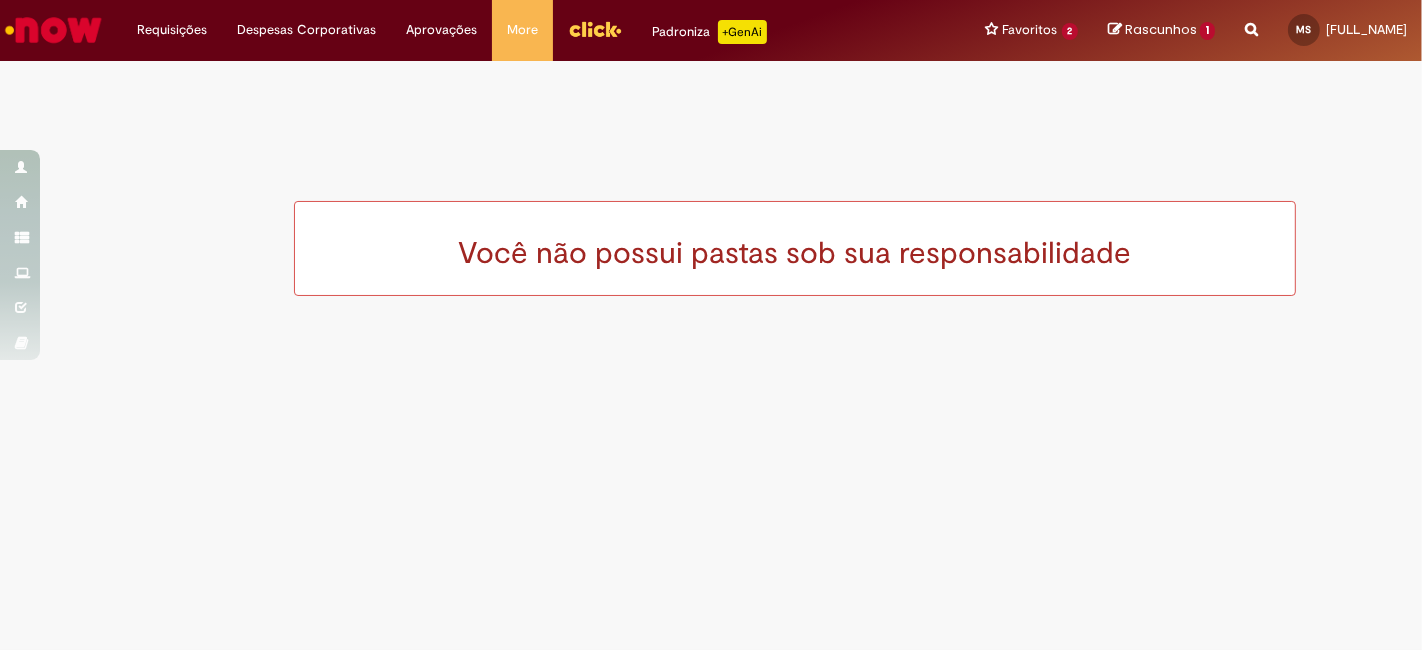click on "Rascunhos   1
Material Escolar - FAHZ
Material Escolar - FAHZ
Sua Lista de rascunhos está vazia
Após adicionar itens à Lista de rascunhos, será possível visualizá-los aqui.
Exibir Lista de Rascunhos
Rascunhos   1" at bounding box center (1161, 30) 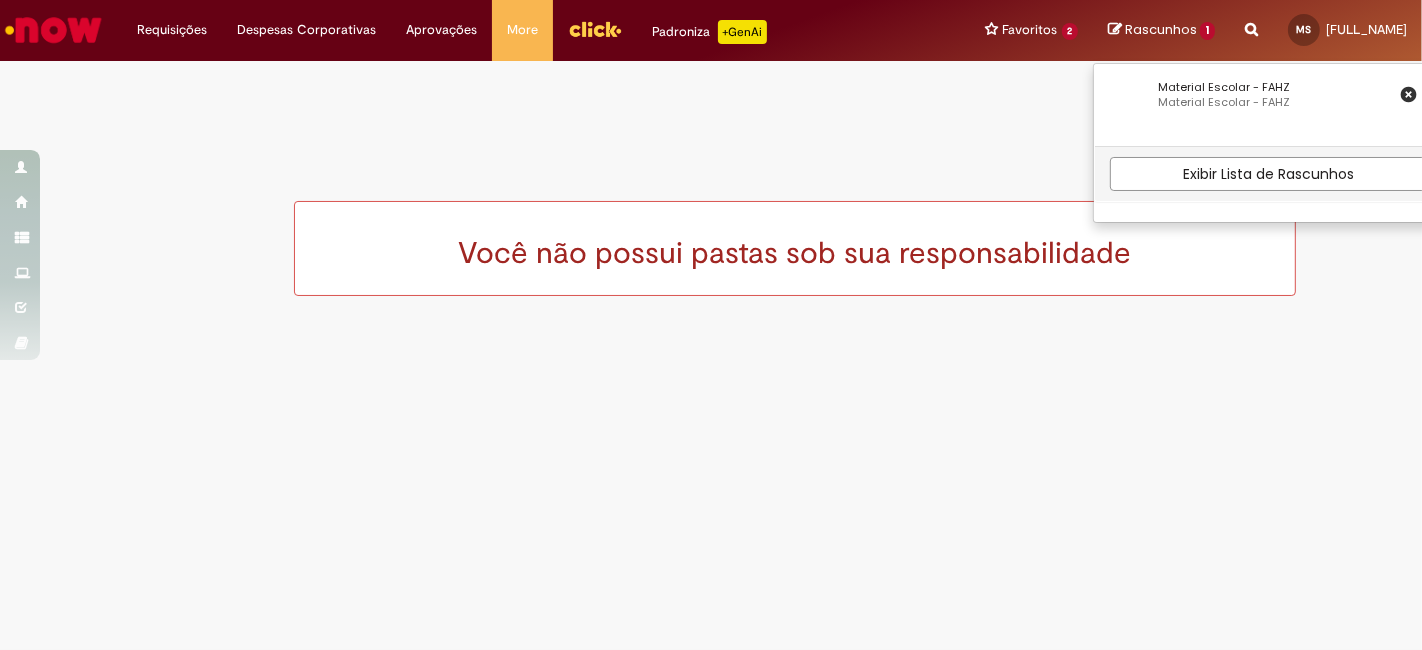 click at bounding box center [595, 30] 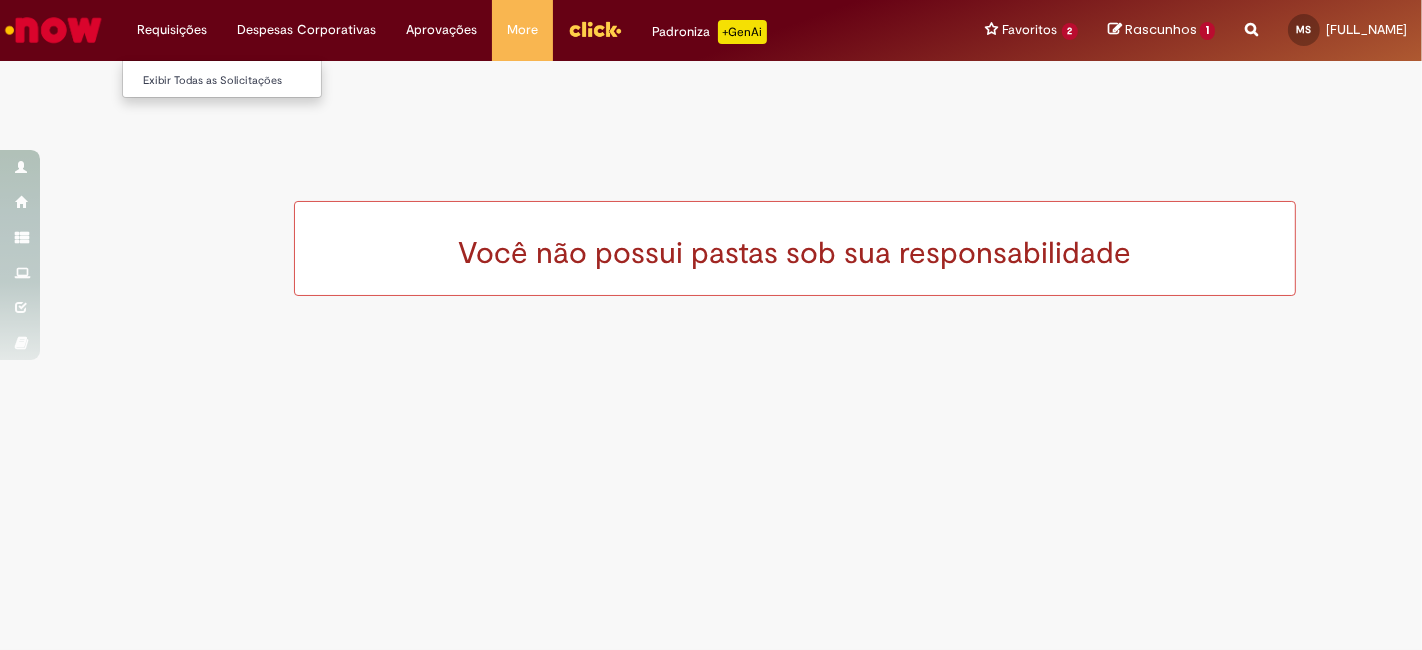 click on "Requisições
Exibir Todas as Solicitações" at bounding box center (172, 30) 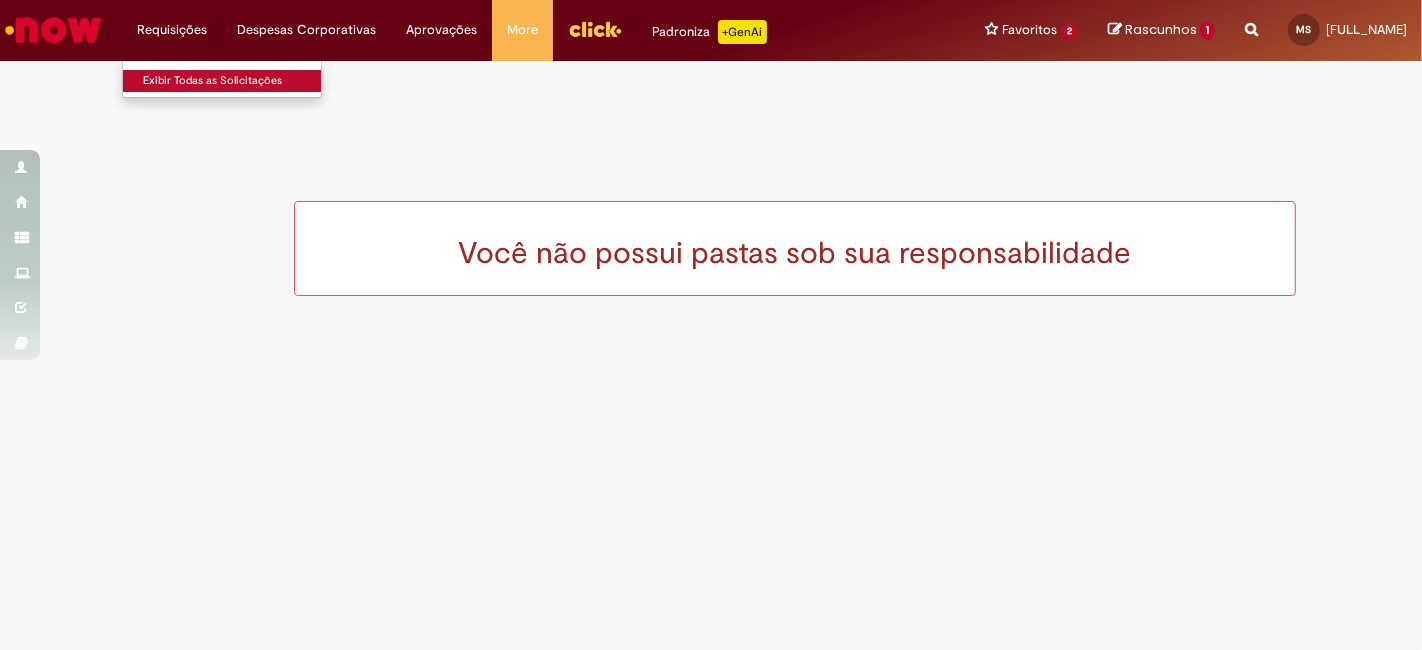 click on "Exibir Todas as Solicitações" at bounding box center (233, 81) 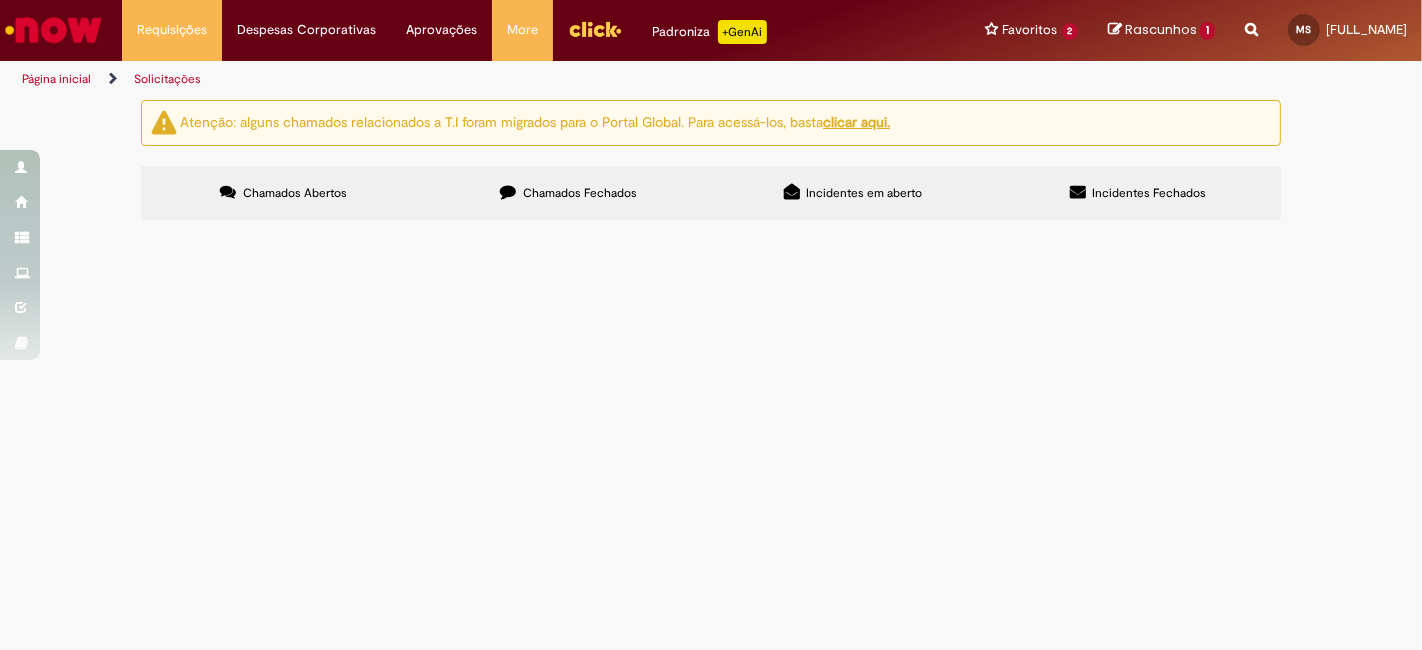 click on "Chamados Fechados" at bounding box center (580, 193) 